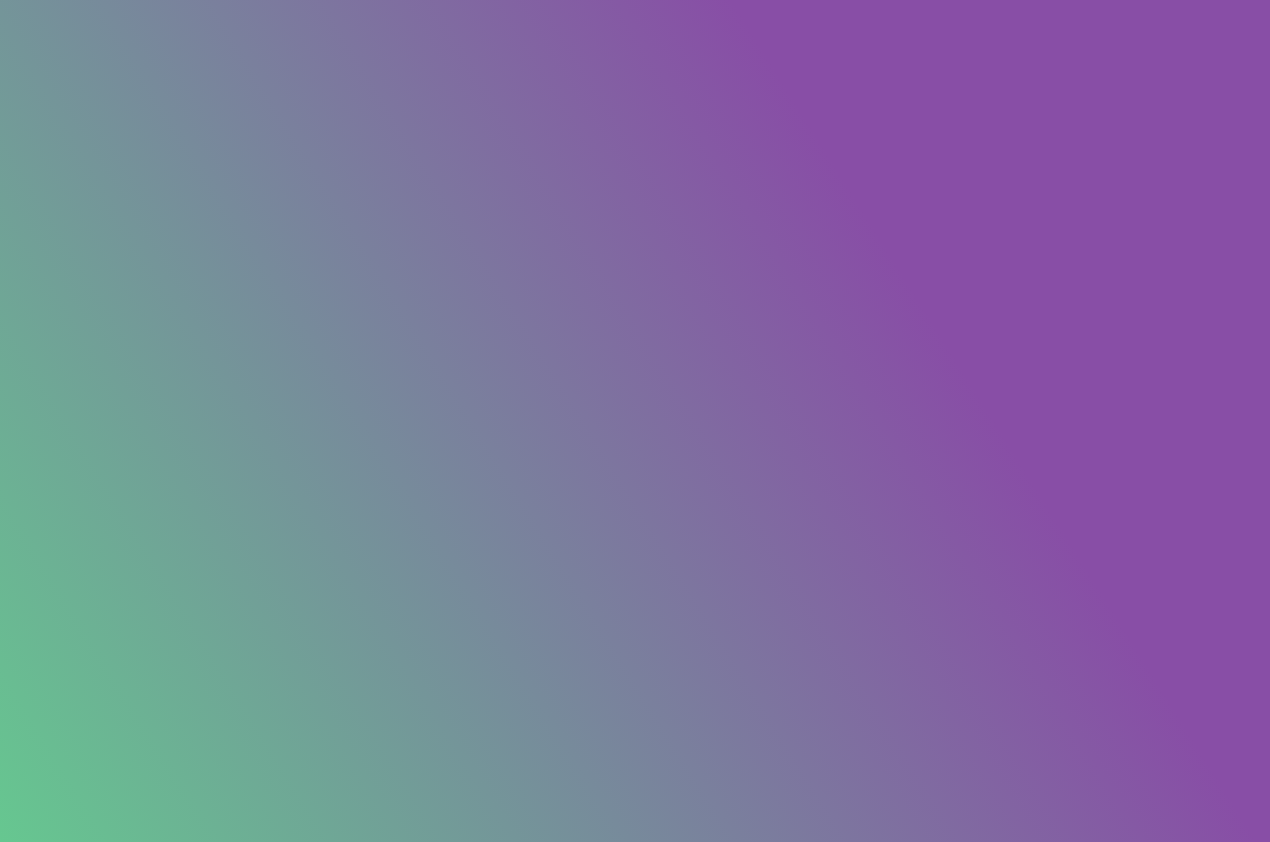 scroll, scrollTop: 0, scrollLeft: 0, axis: both 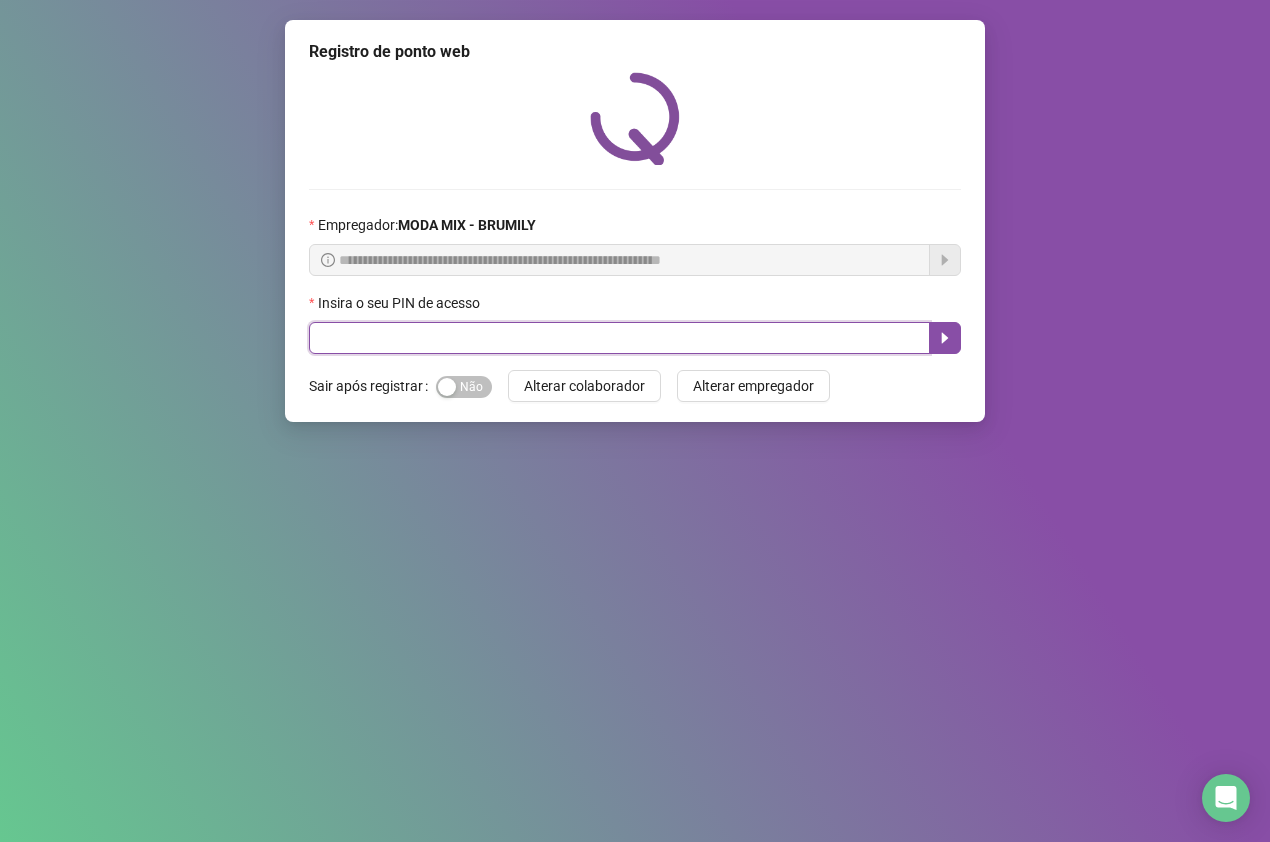 drag, startPoint x: 603, startPoint y: 345, endPoint x: 581, endPoint y: 323, distance: 31.112698 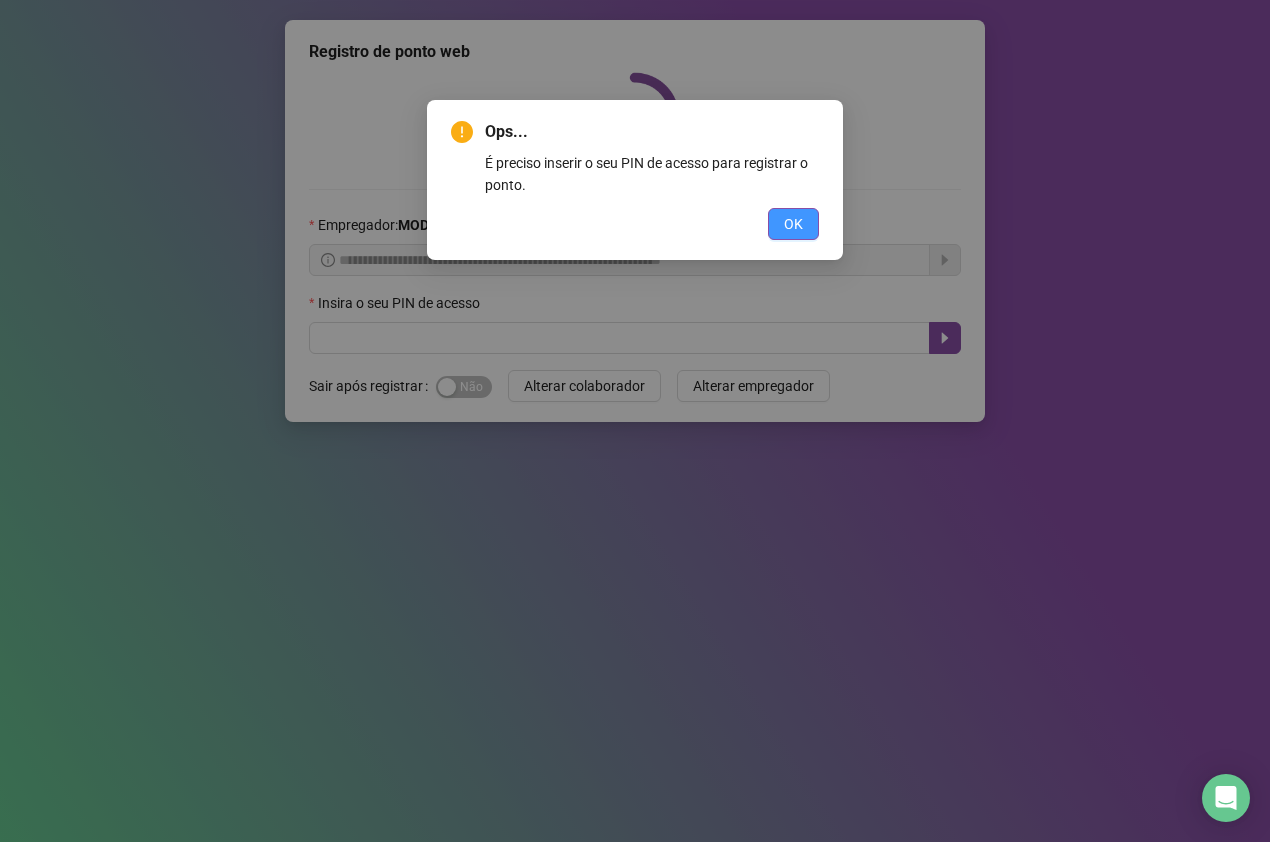 click on "OK" at bounding box center (793, 224) 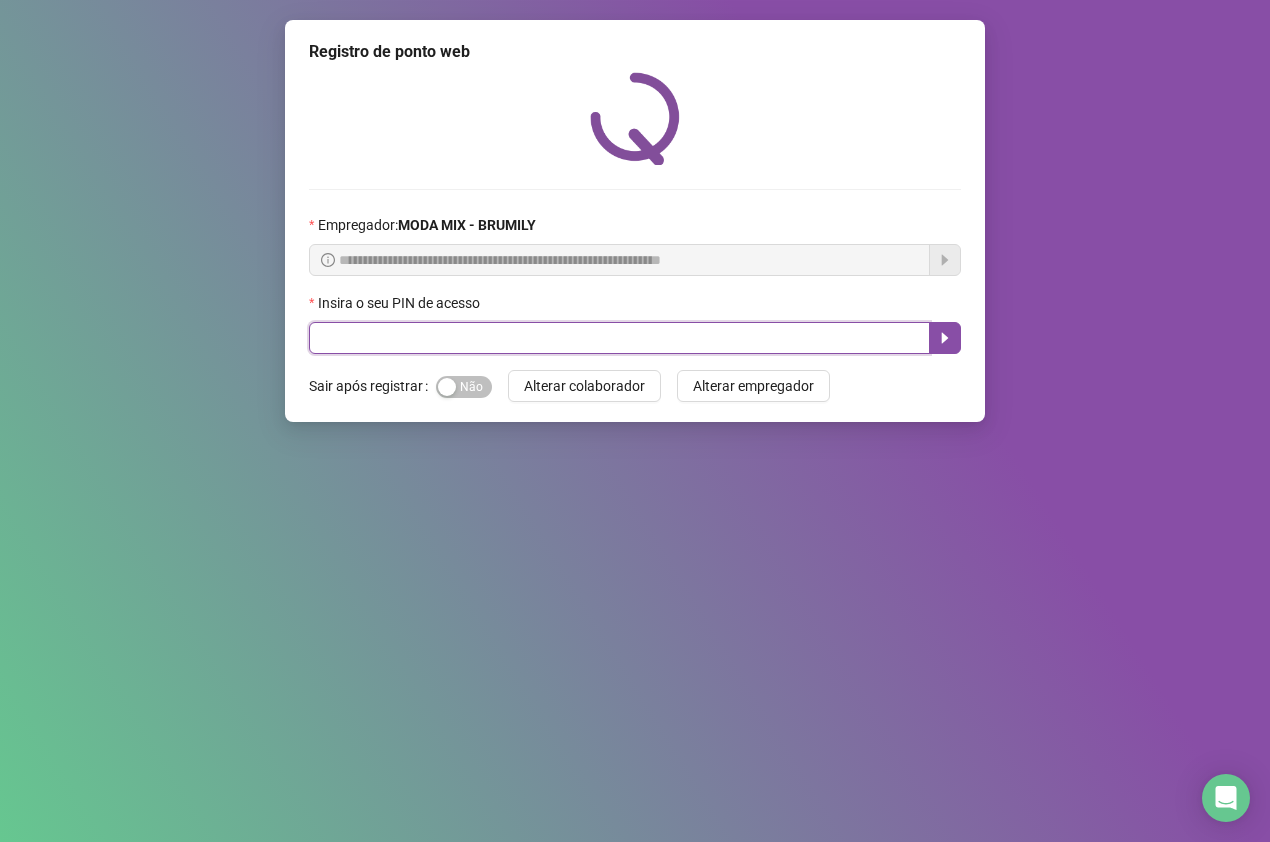 click at bounding box center (619, 338) 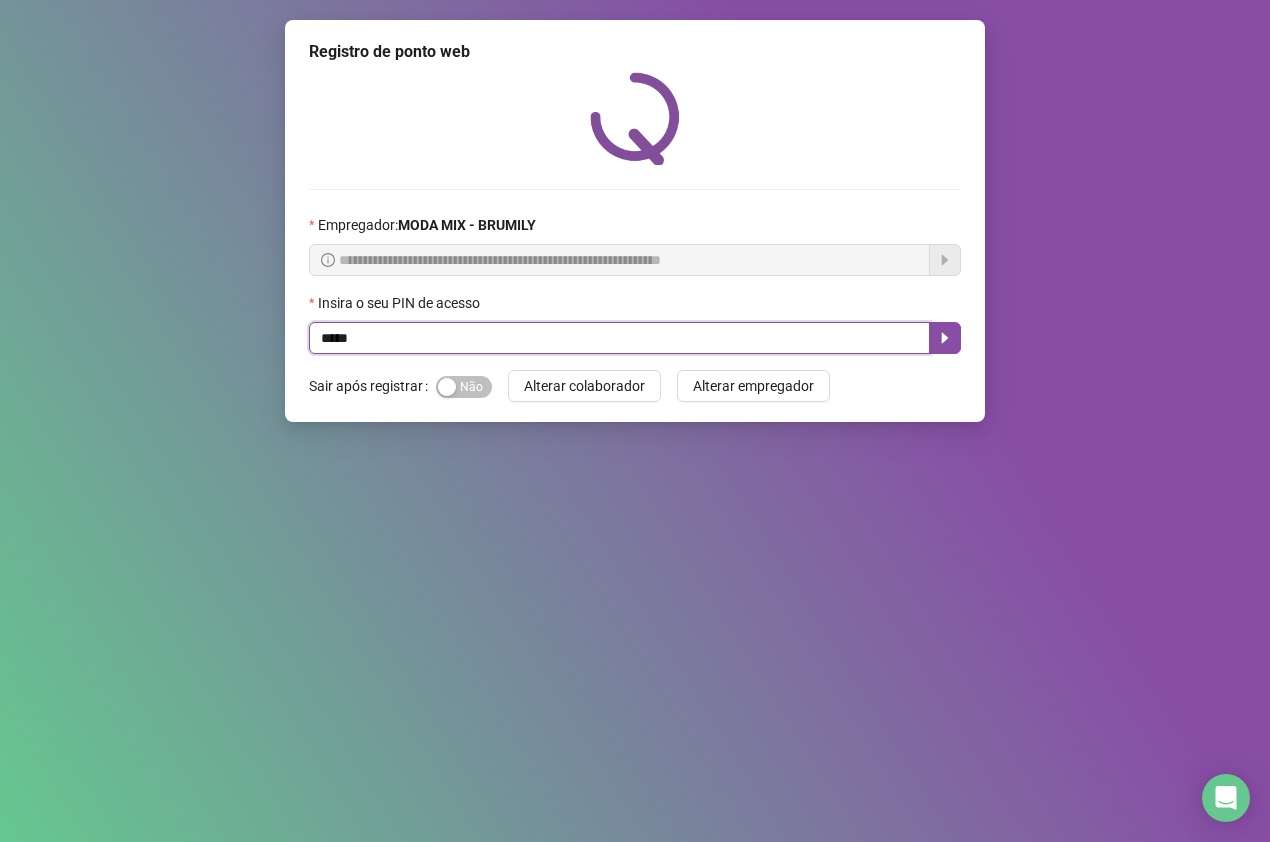 type on "*****" 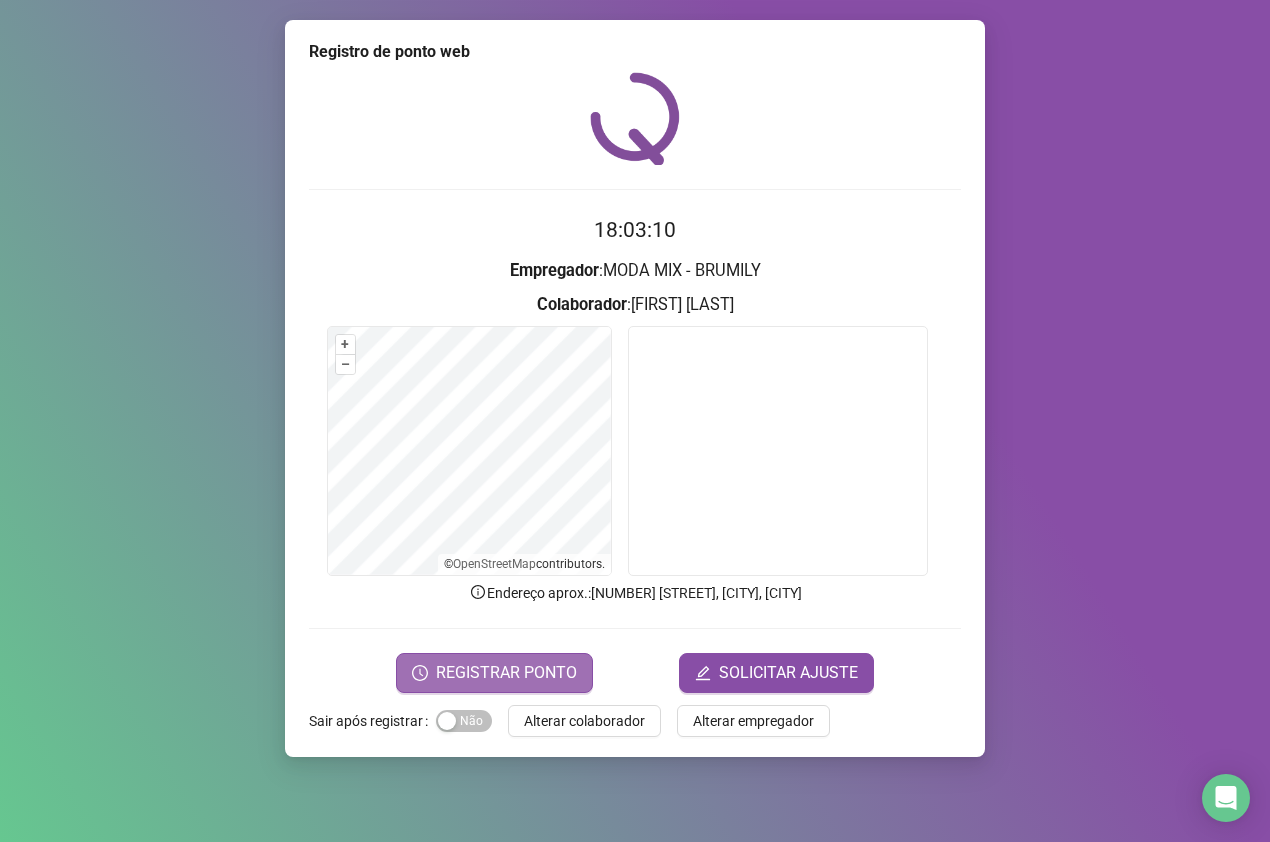 click on "REGISTRAR PONTO" at bounding box center (506, 673) 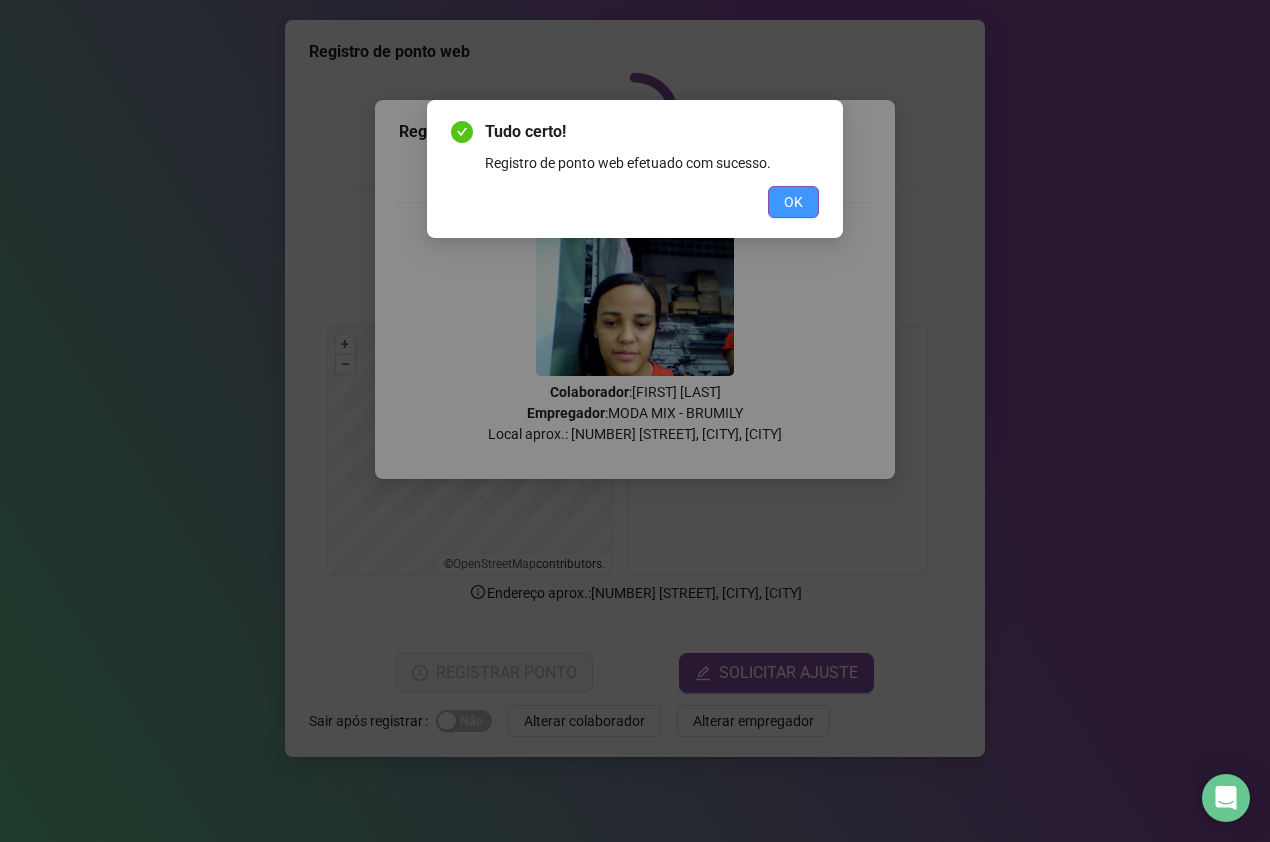 click on "OK" at bounding box center (793, 202) 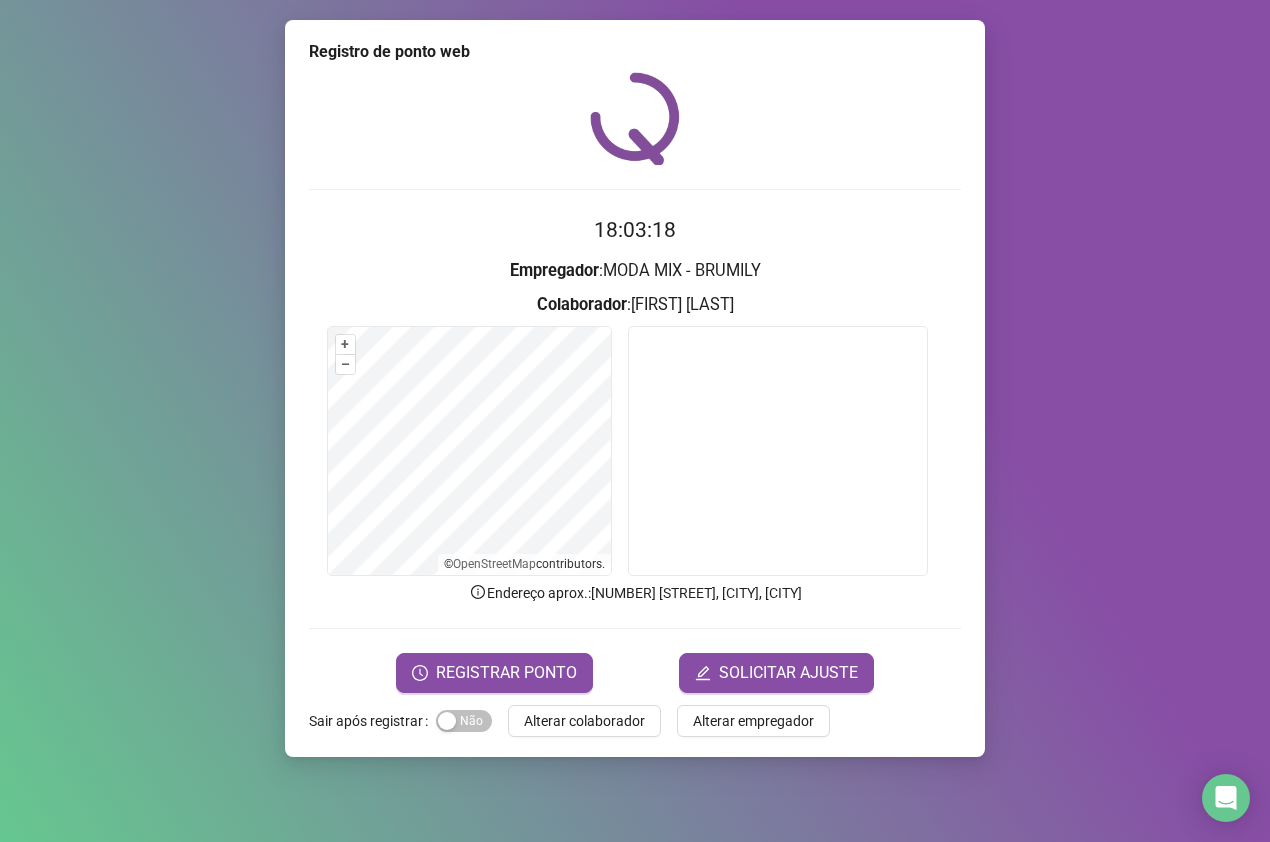 drag, startPoint x: 612, startPoint y: 716, endPoint x: 621, endPoint y: 705, distance: 14.21267 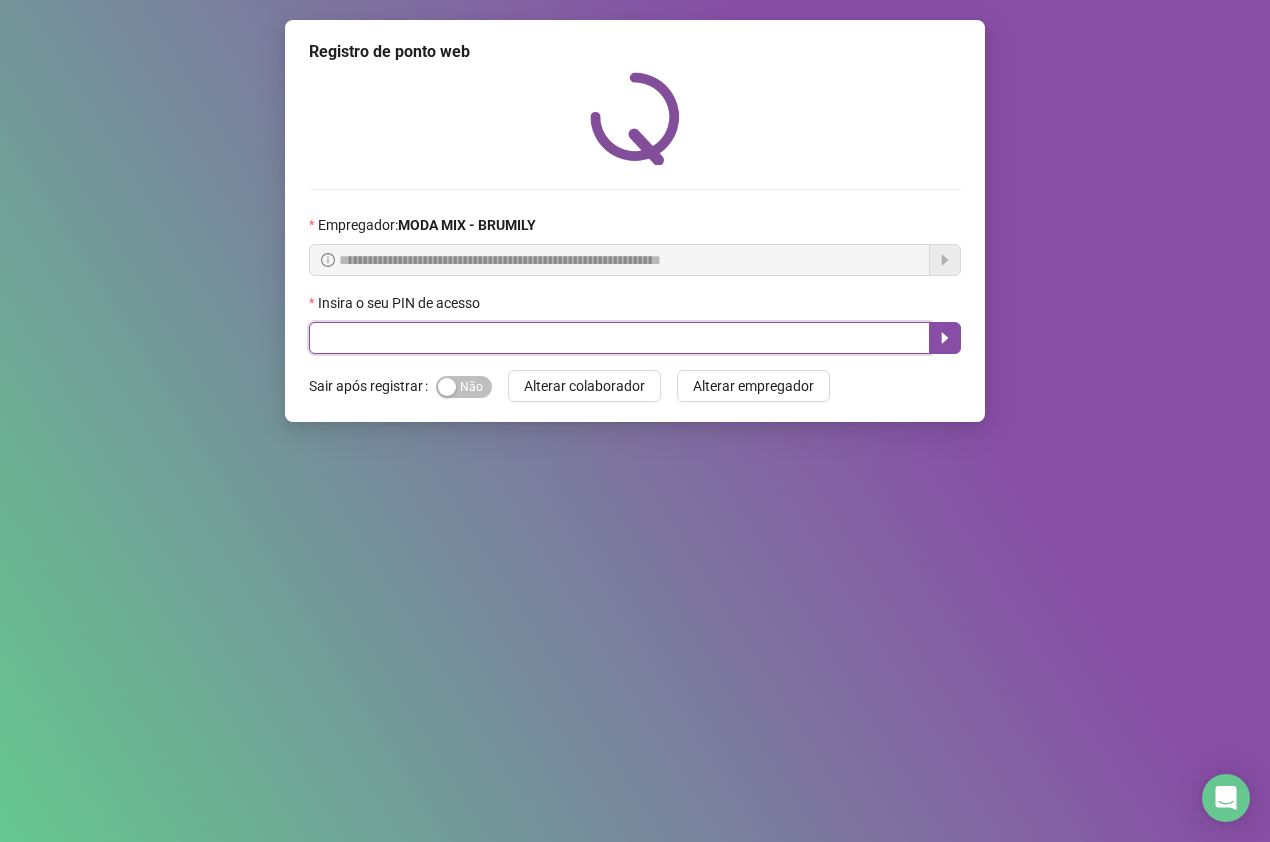 click at bounding box center (619, 338) 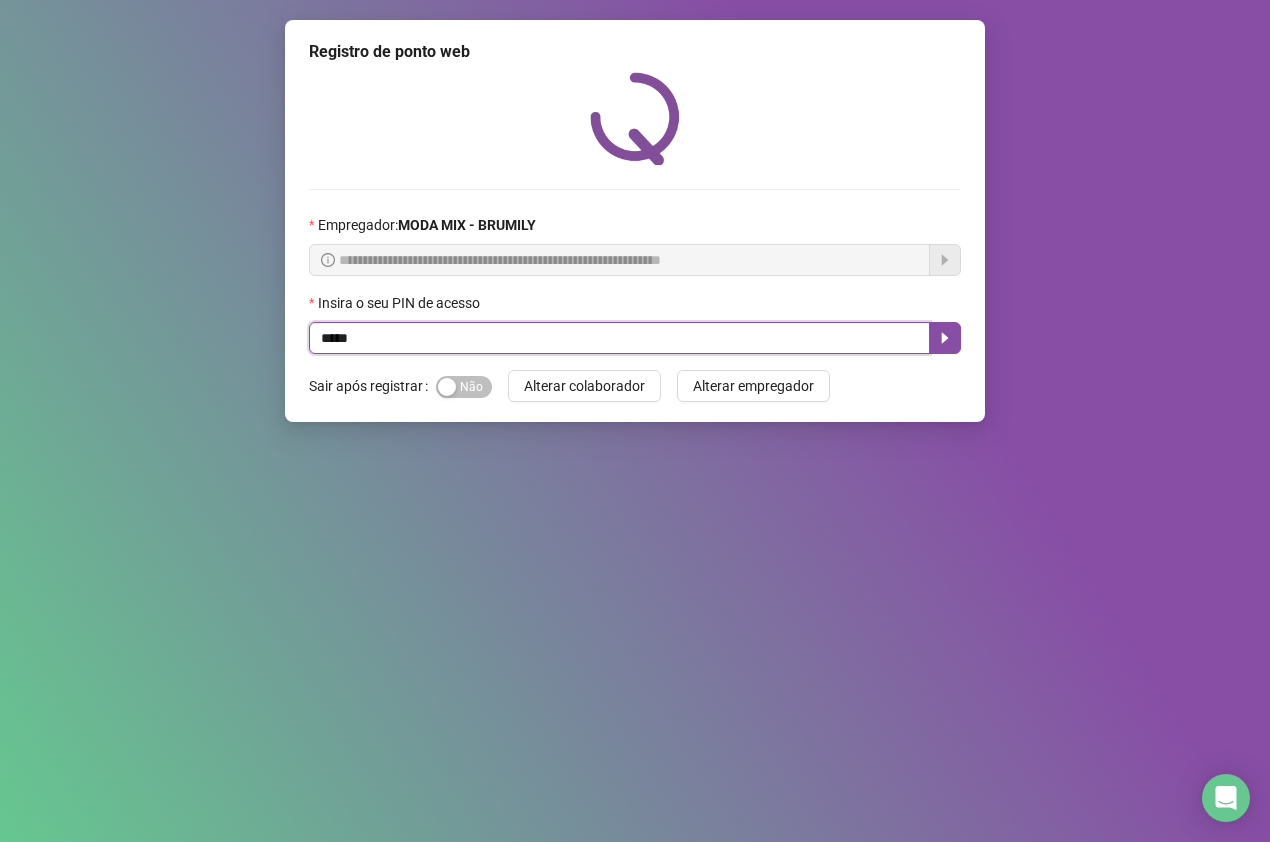 type on "*****" 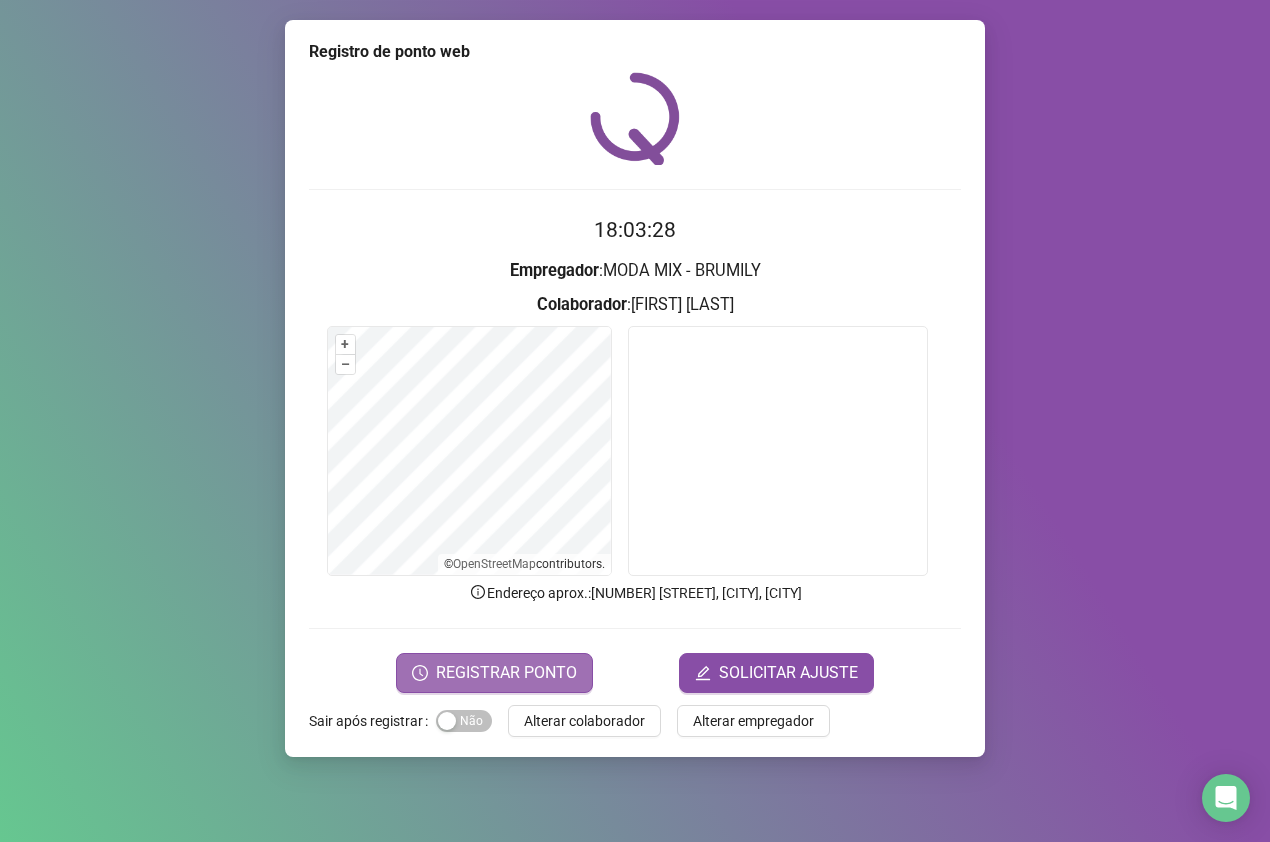 click on "REGISTRAR PONTO" at bounding box center (506, 673) 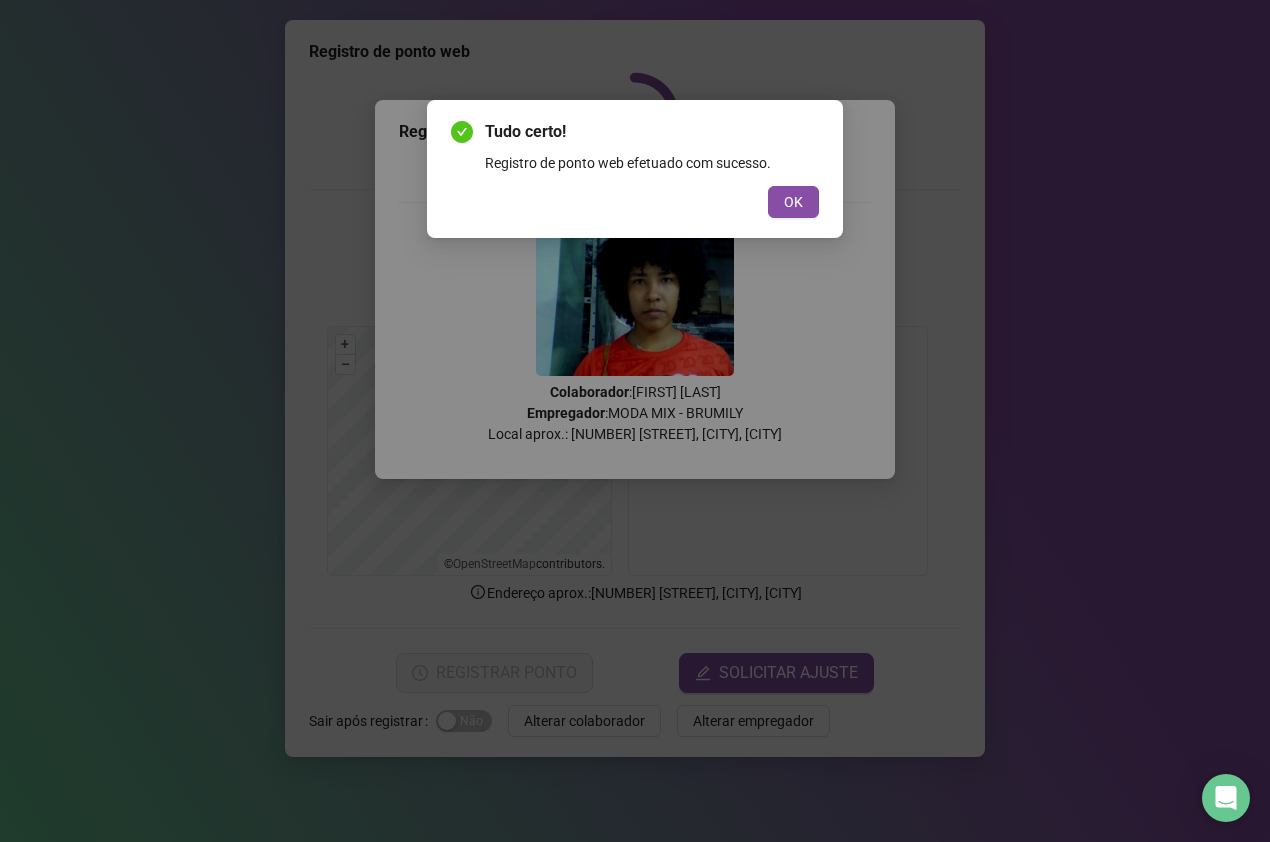drag, startPoint x: 798, startPoint y: 201, endPoint x: 782, endPoint y: 206, distance: 16.763054 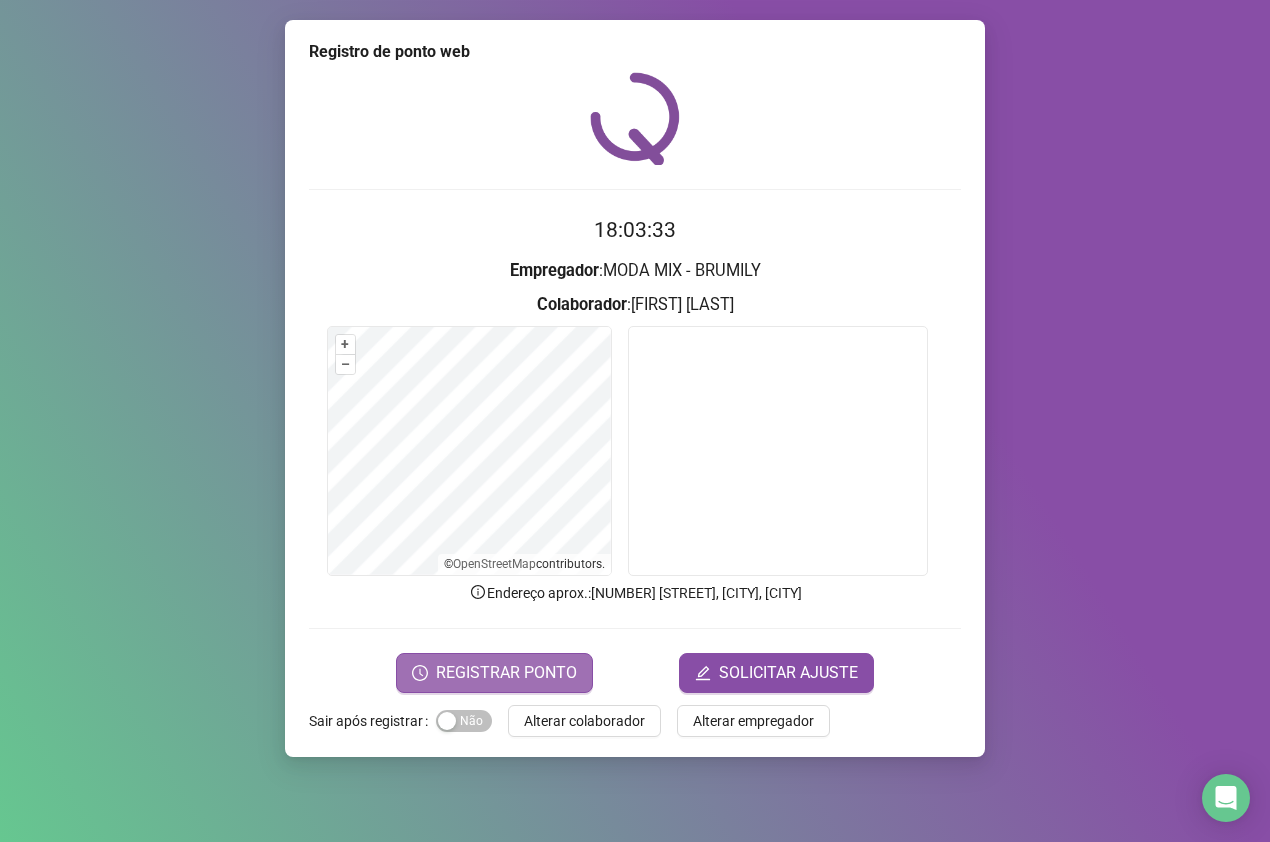 click on "REGISTRAR PONTO" at bounding box center [506, 673] 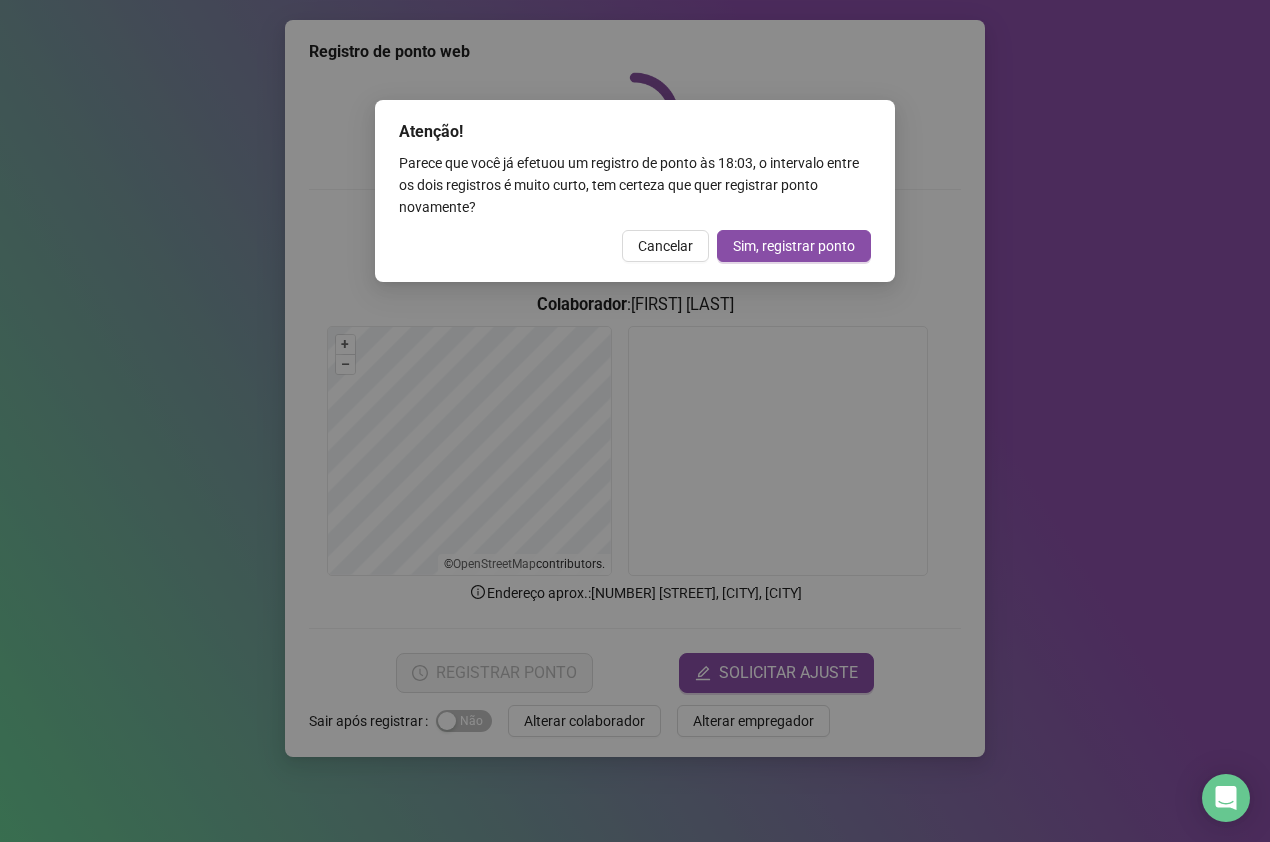 click on "Cancelar" at bounding box center (665, 246) 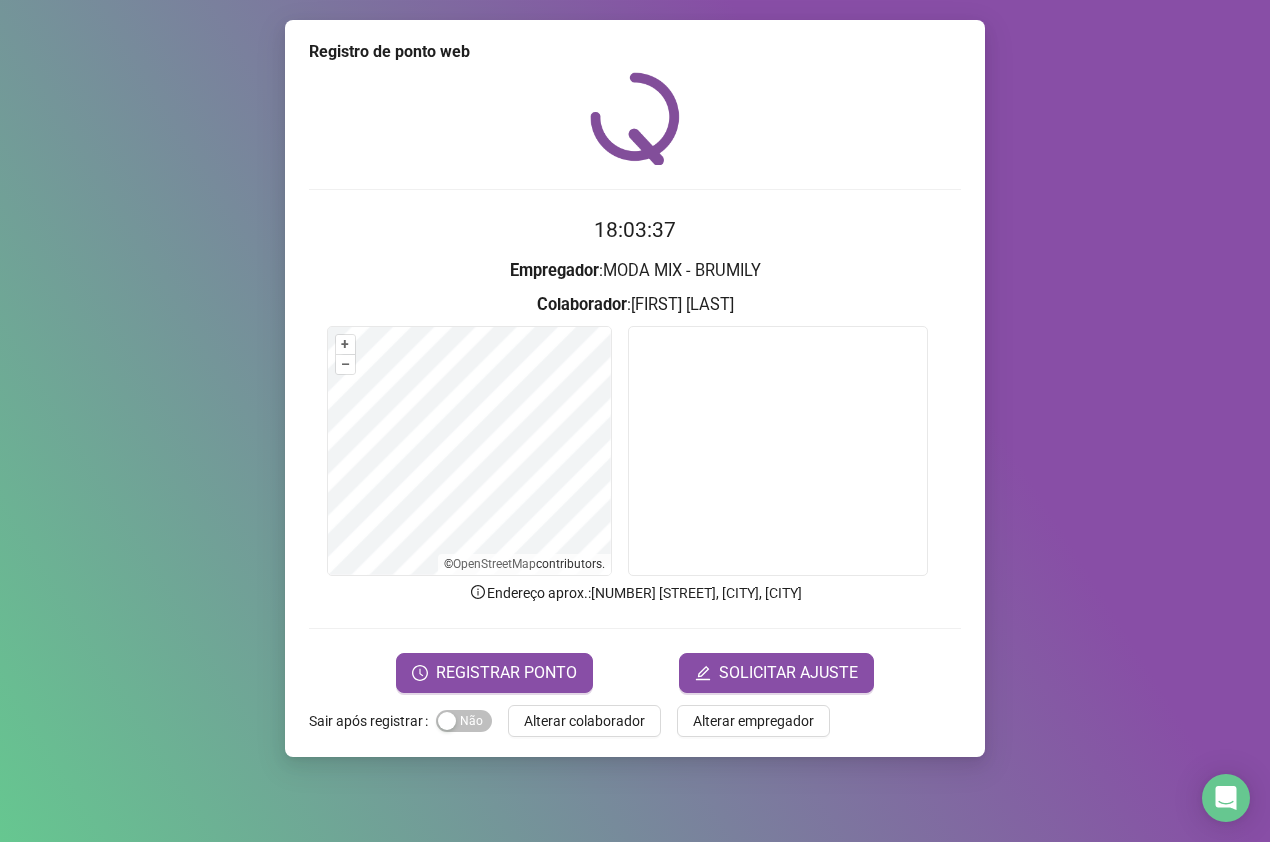 click on "Registro de ponto web 18:03:37 Empregador : MODA MIX - BRUMILY Colaborador : [FIRST] [LAST] + – ⇧ › © OpenStreetMap contributors. Endereço aprox. : [NUMBER] [STREET], [CITY], [CITY] REGISTRAR PONTO SOLICITAR AJUSTE Sair após registrar Sim Não Alterar colaborador Alterar empregador" at bounding box center [635, 421] 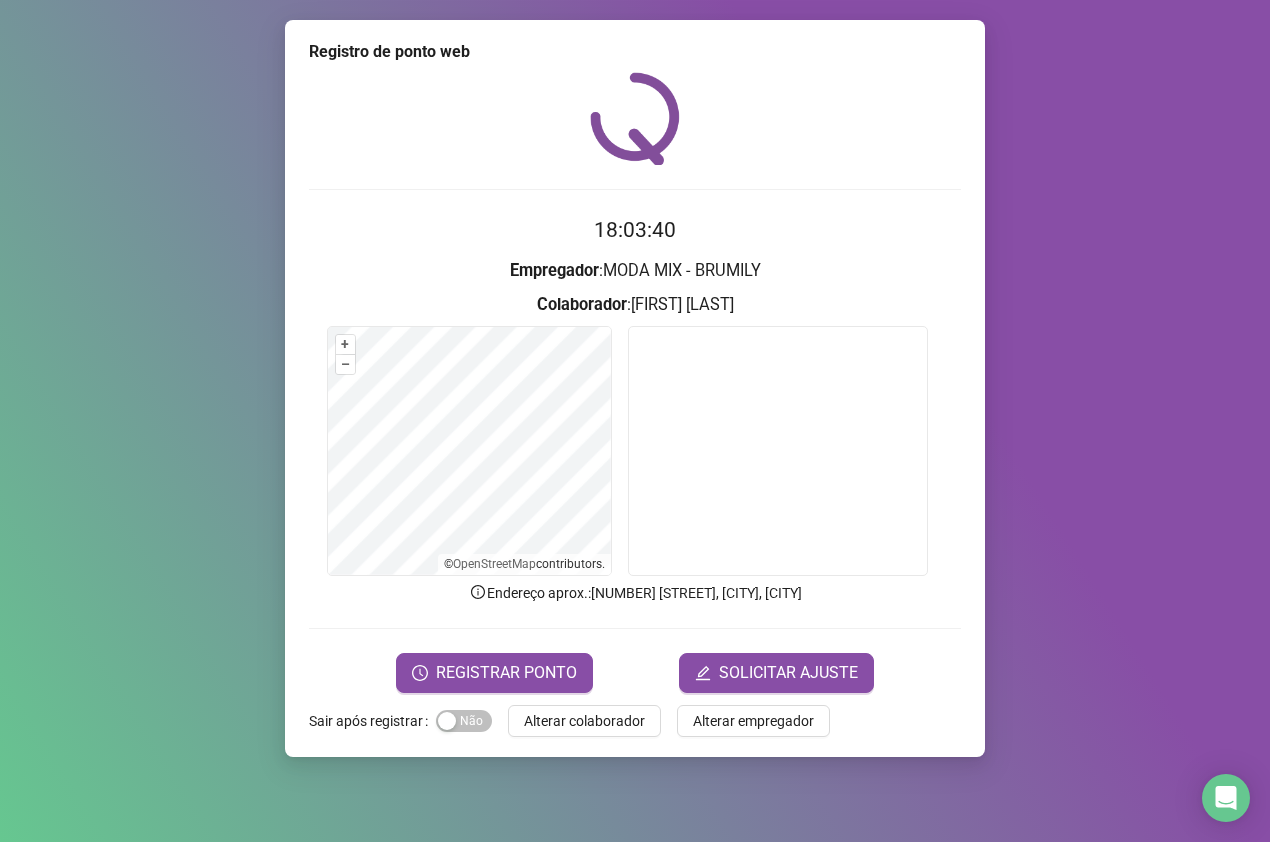 drag, startPoint x: 581, startPoint y: 718, endPoint x: 567, endPoint y: 722, distance: 14.56022 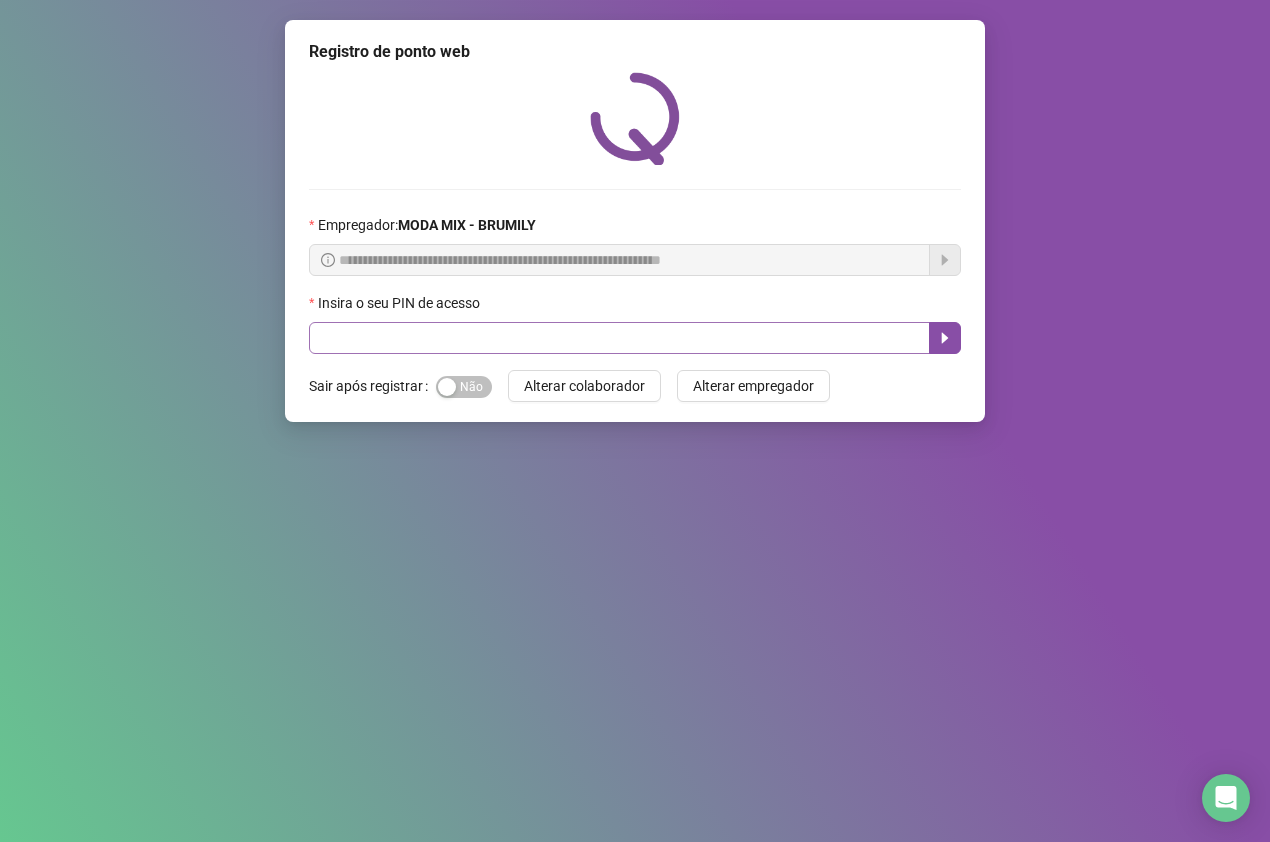 type 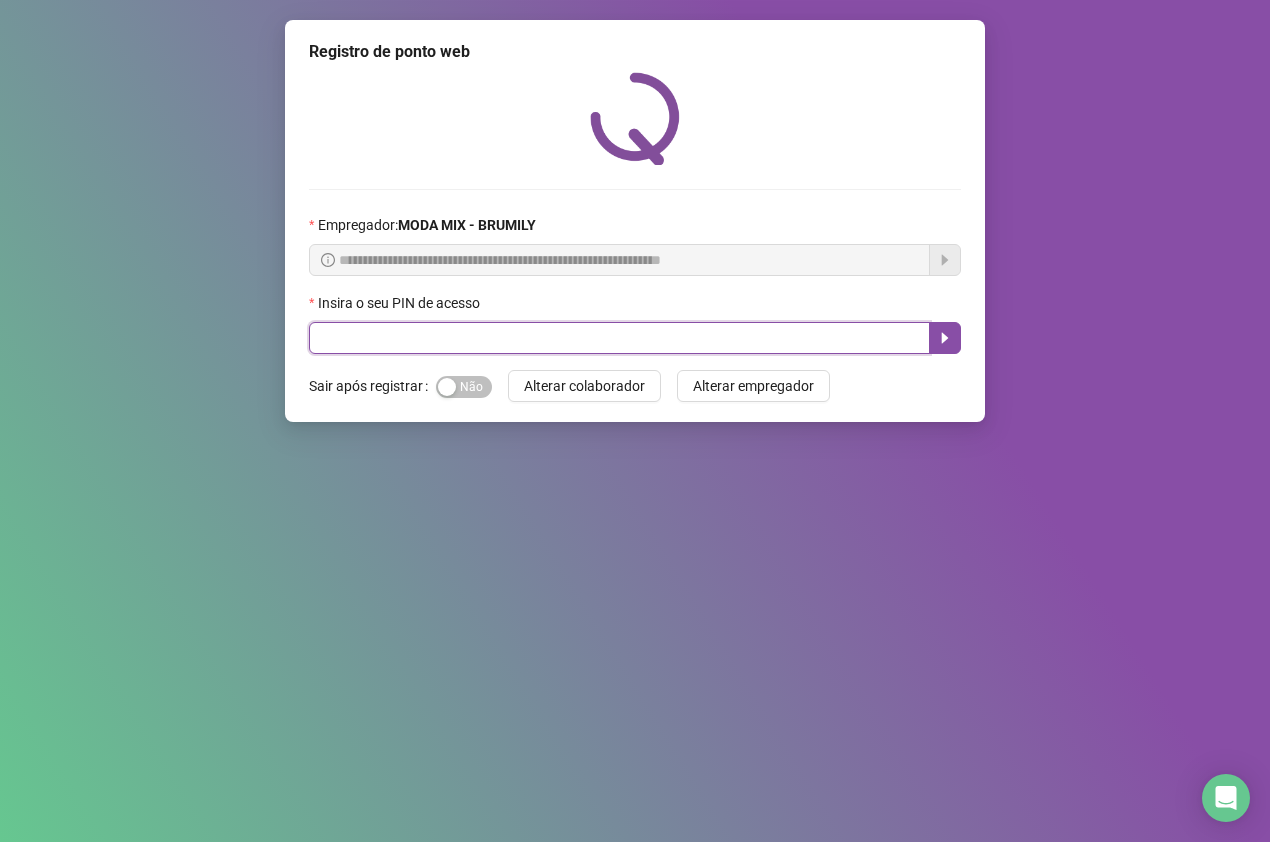 click at bounding box center [619, 338] 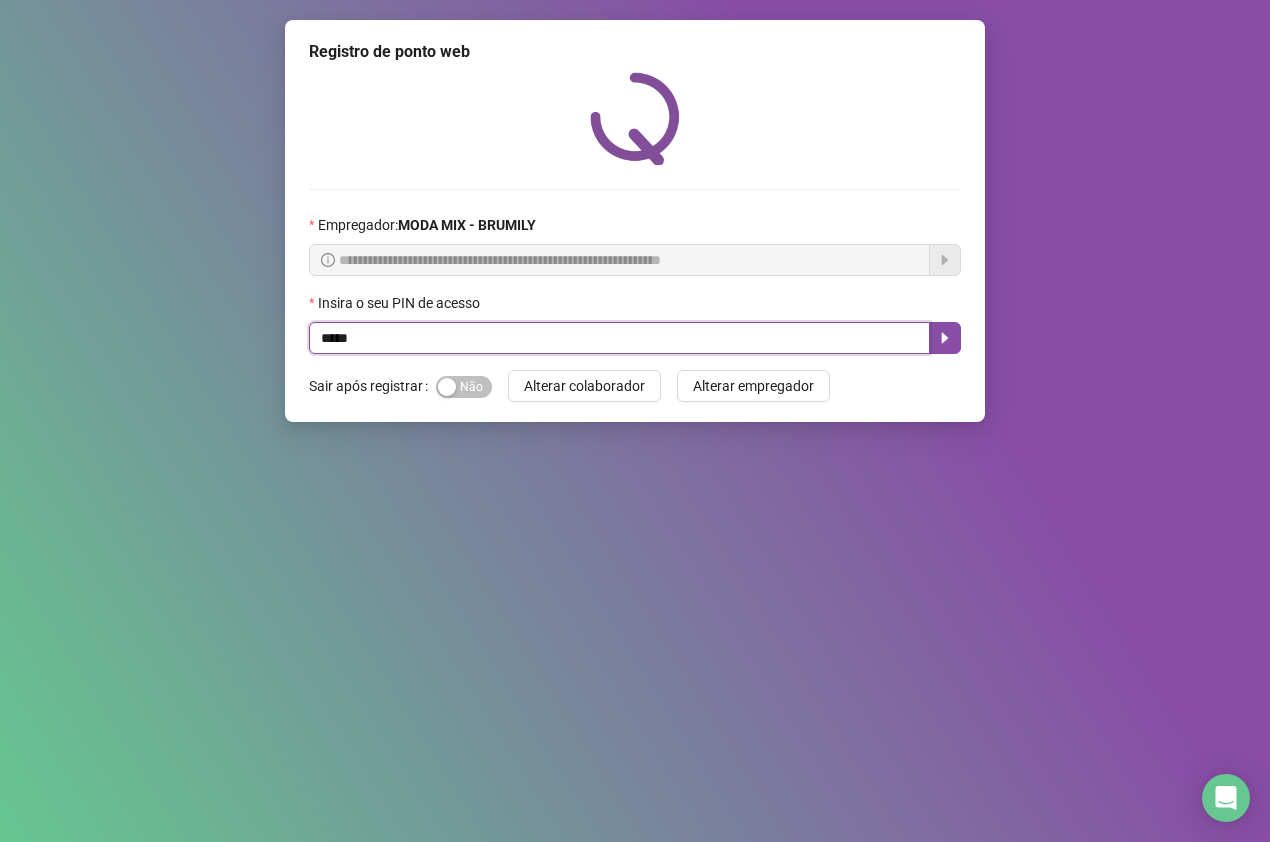 type on "*****" 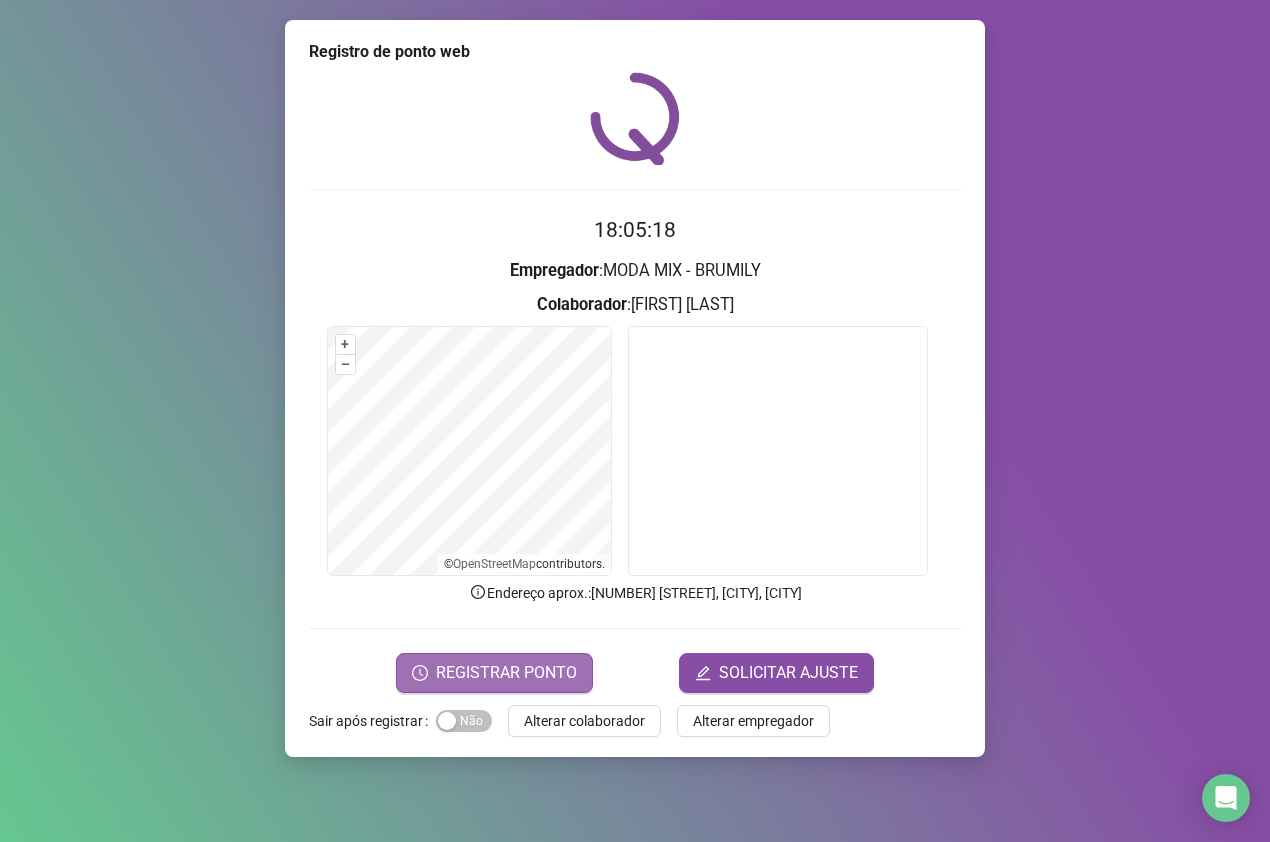 click on "REGISTRAR PONTO" at bounding box center [506, 673] 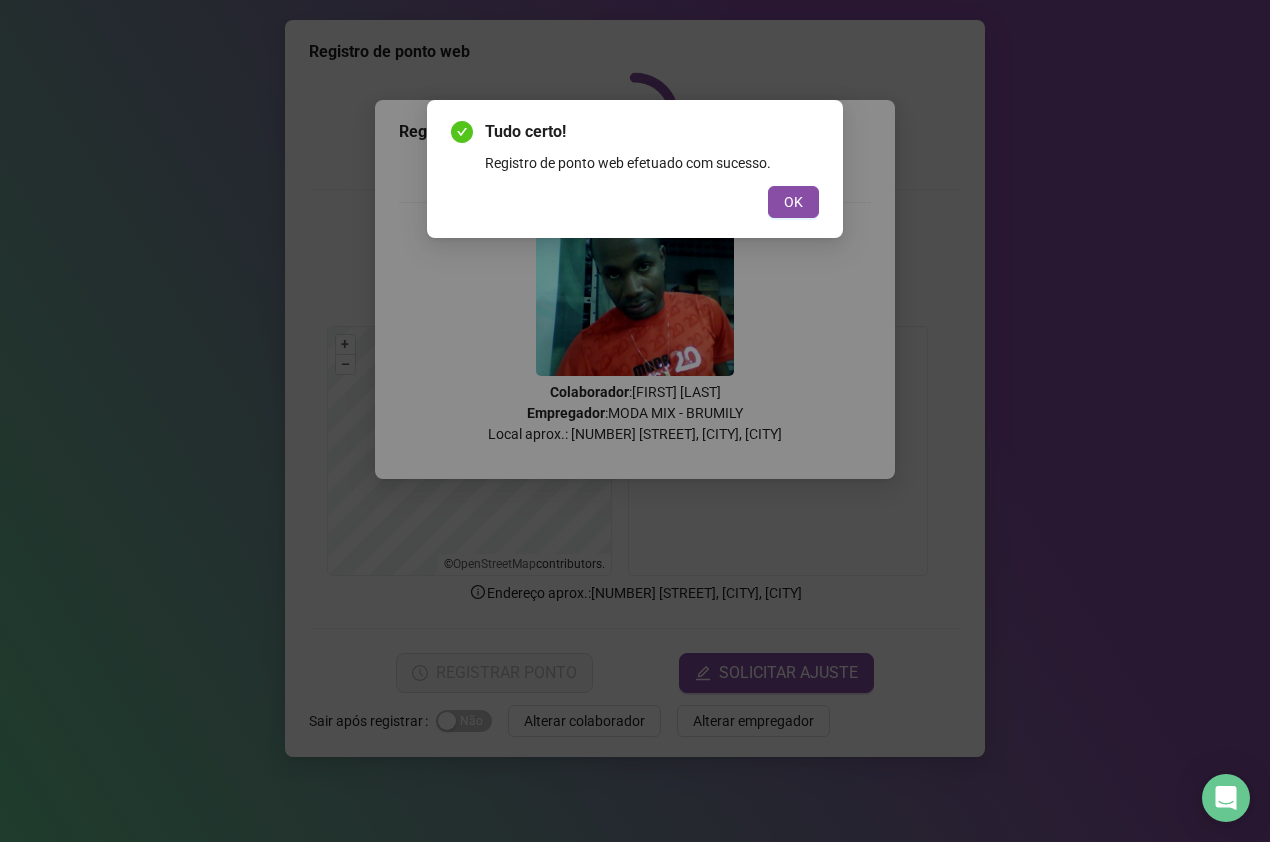drag, startPoint x: 811, startPoint y: 210, endPoint x: 826, endPoint y: 212, distance: 15.132746 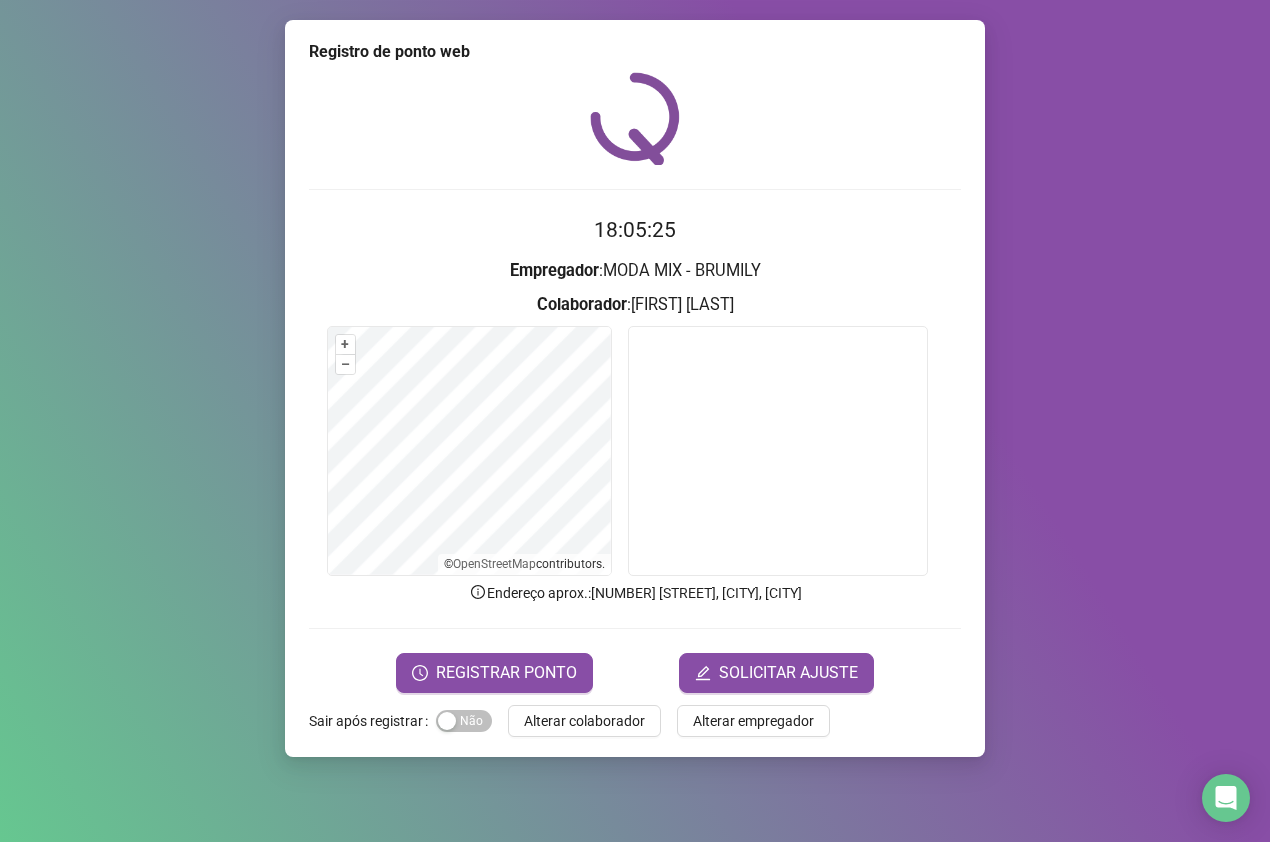 click on "Alterar colaborador" at bounding box center [584, 721] 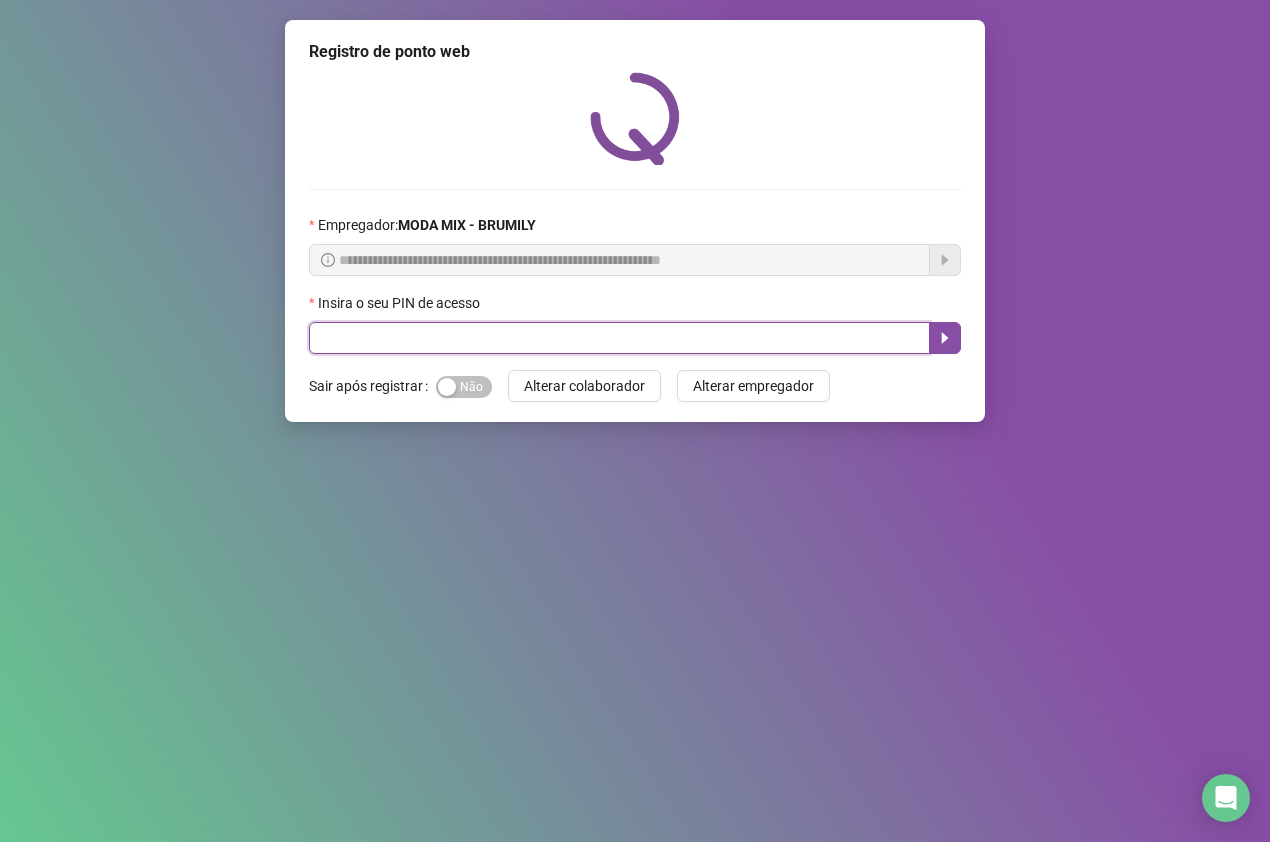 click at bounding box center [619, 338] 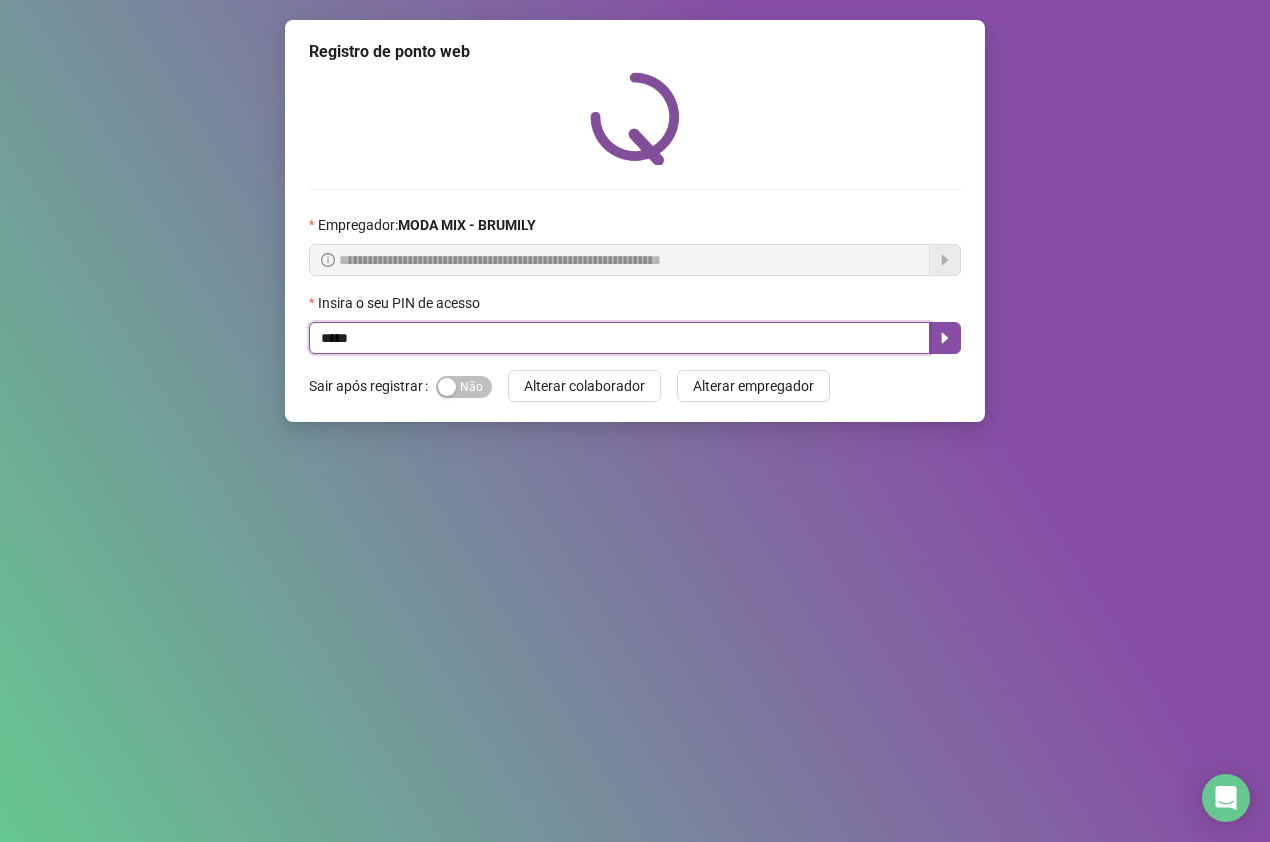 type on "*****" 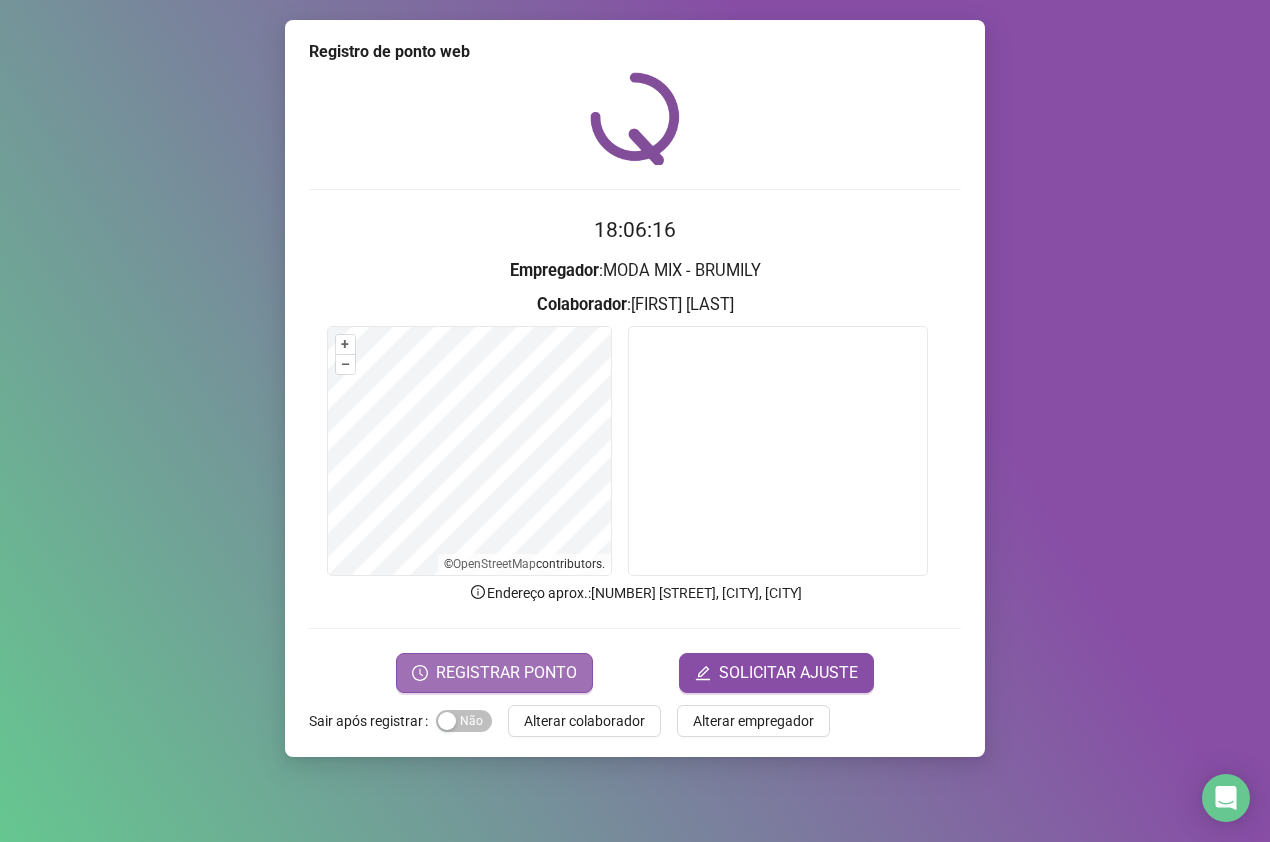 click on "REGISTRAR PONTO" at bounding box center (506, 673) 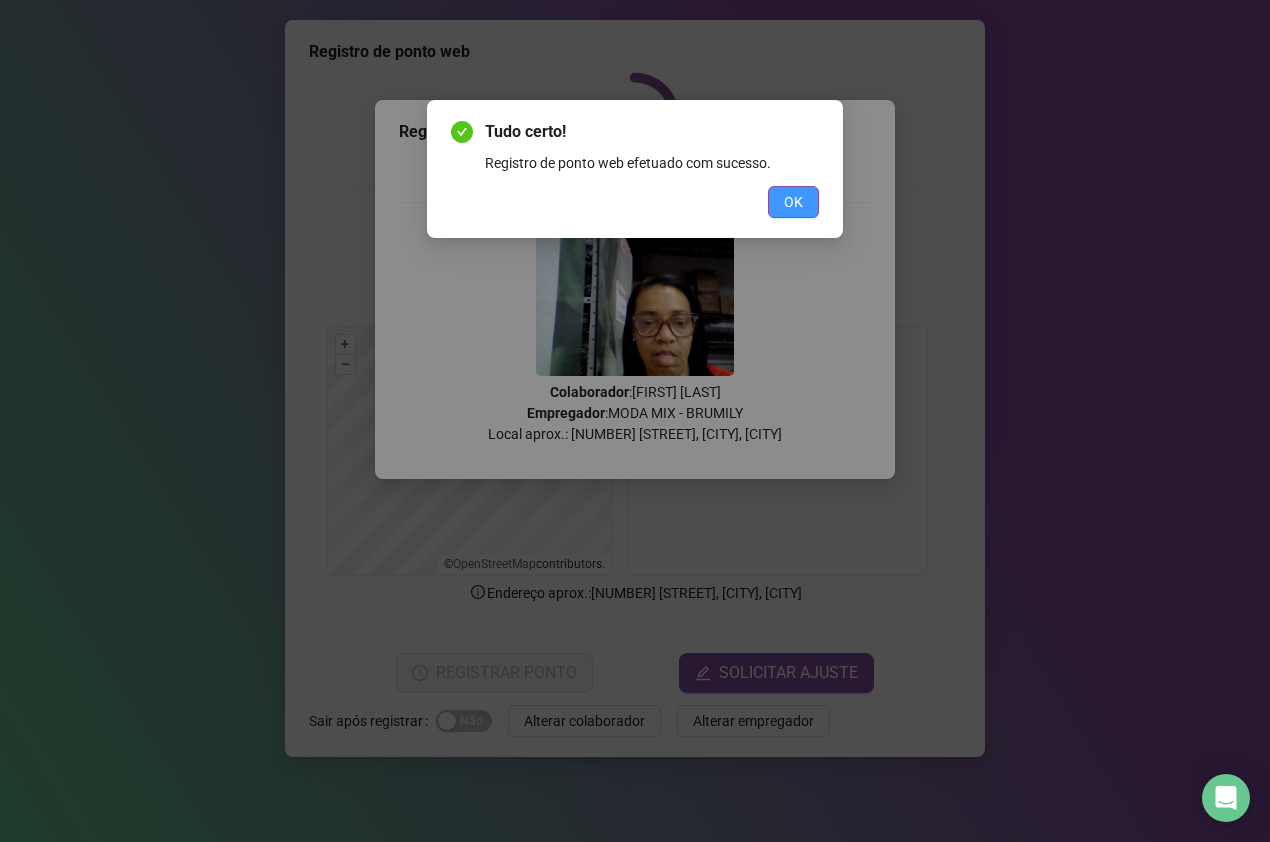 click on "OK" at bounding box center [793, 202] 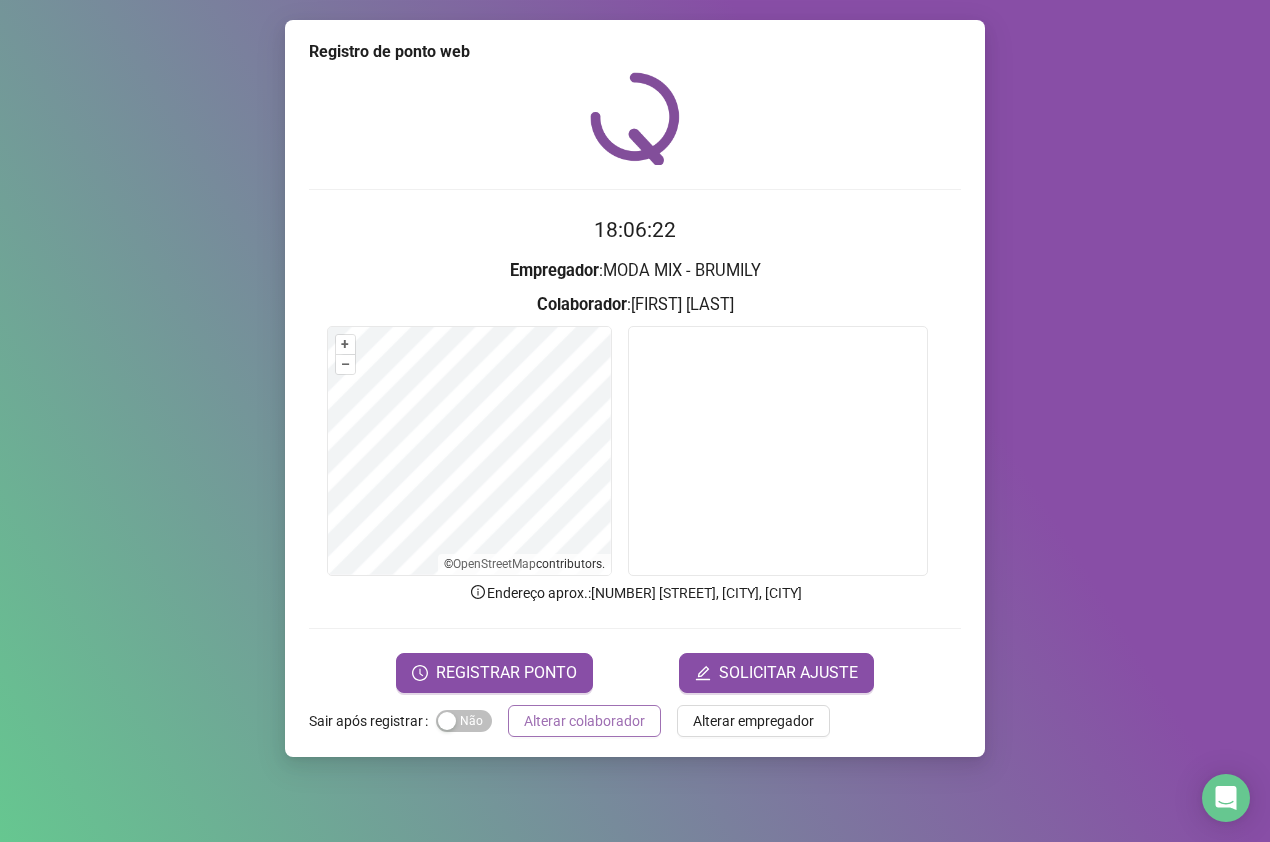 click on "Alterar colaborador" at bounding box center (584, 721) 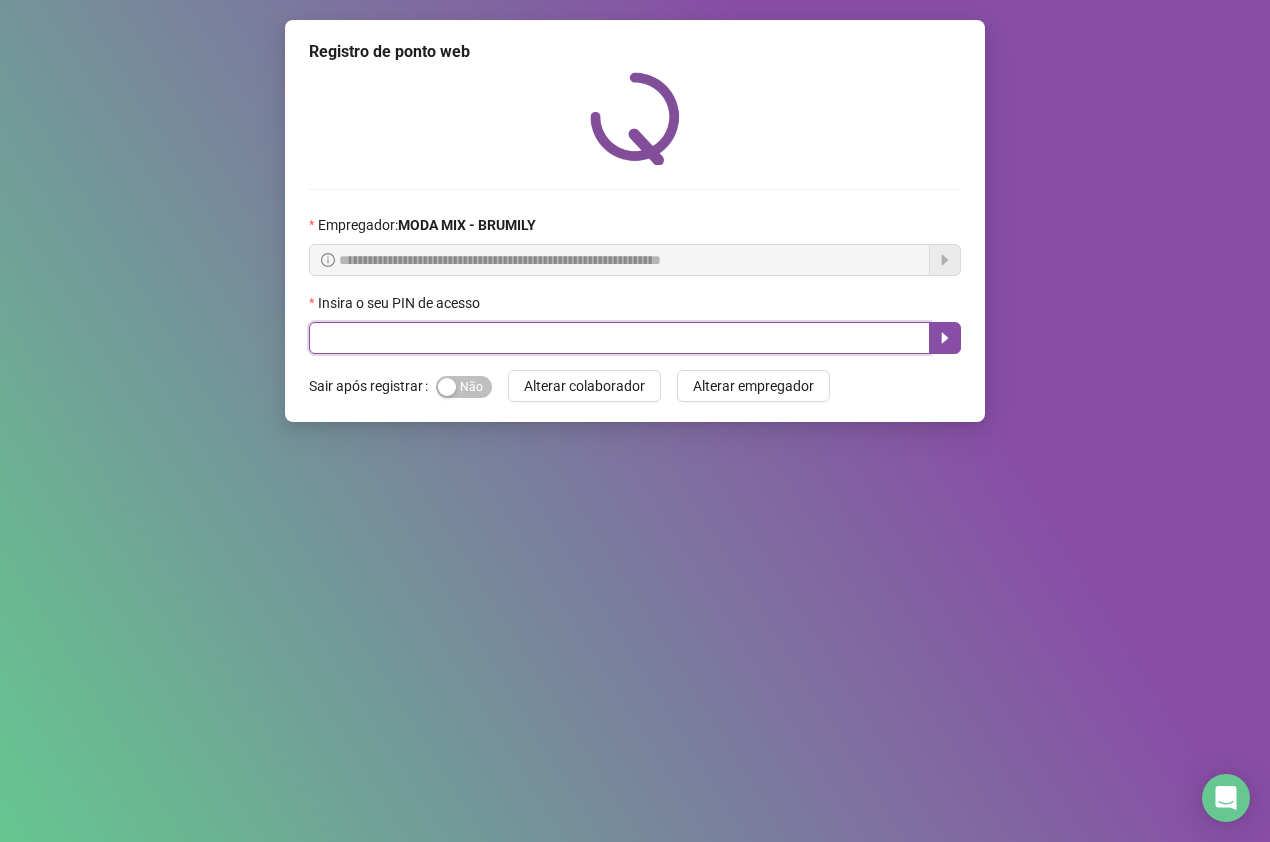 click at bounding box center [619, 338] 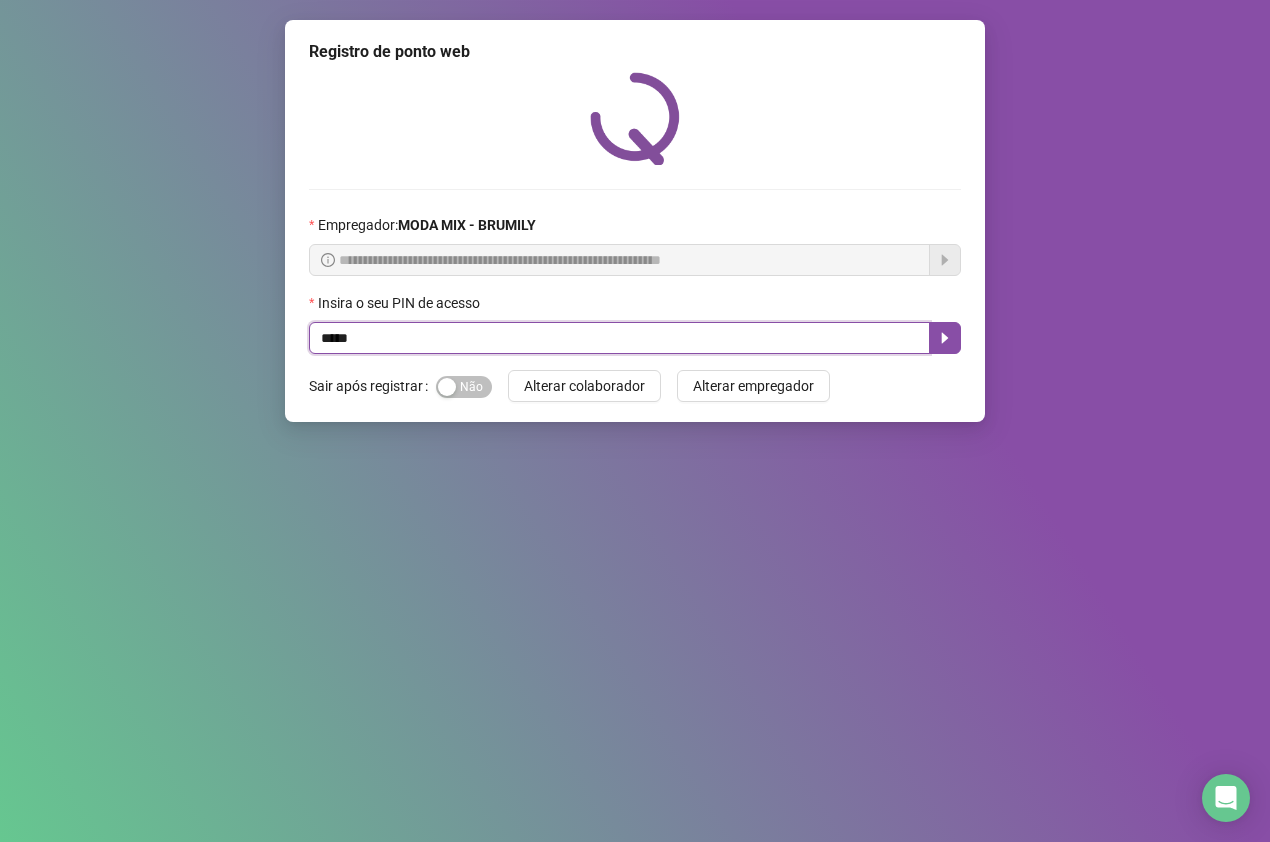 type on "*****" 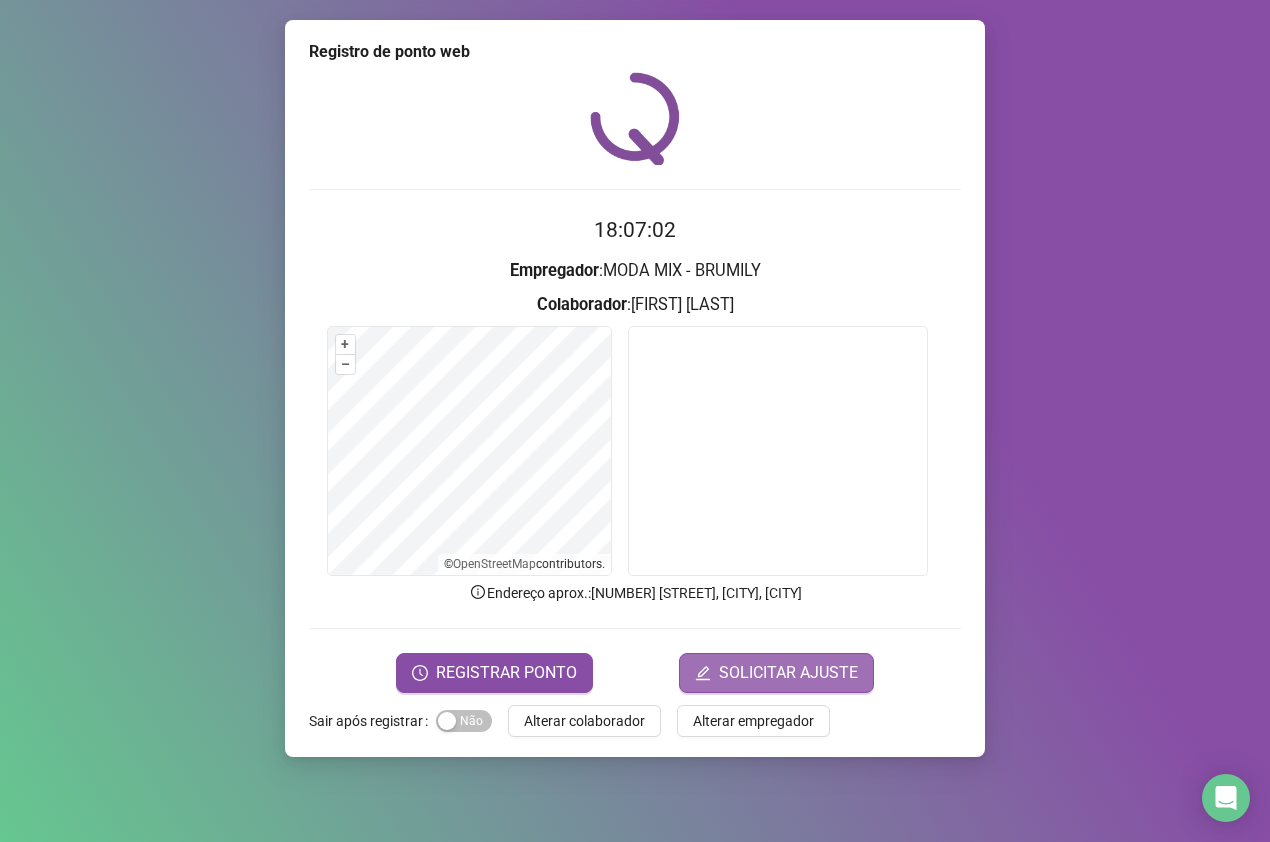 click on "SOLICITAR AJUSTE" at bounding box center [788, 673] 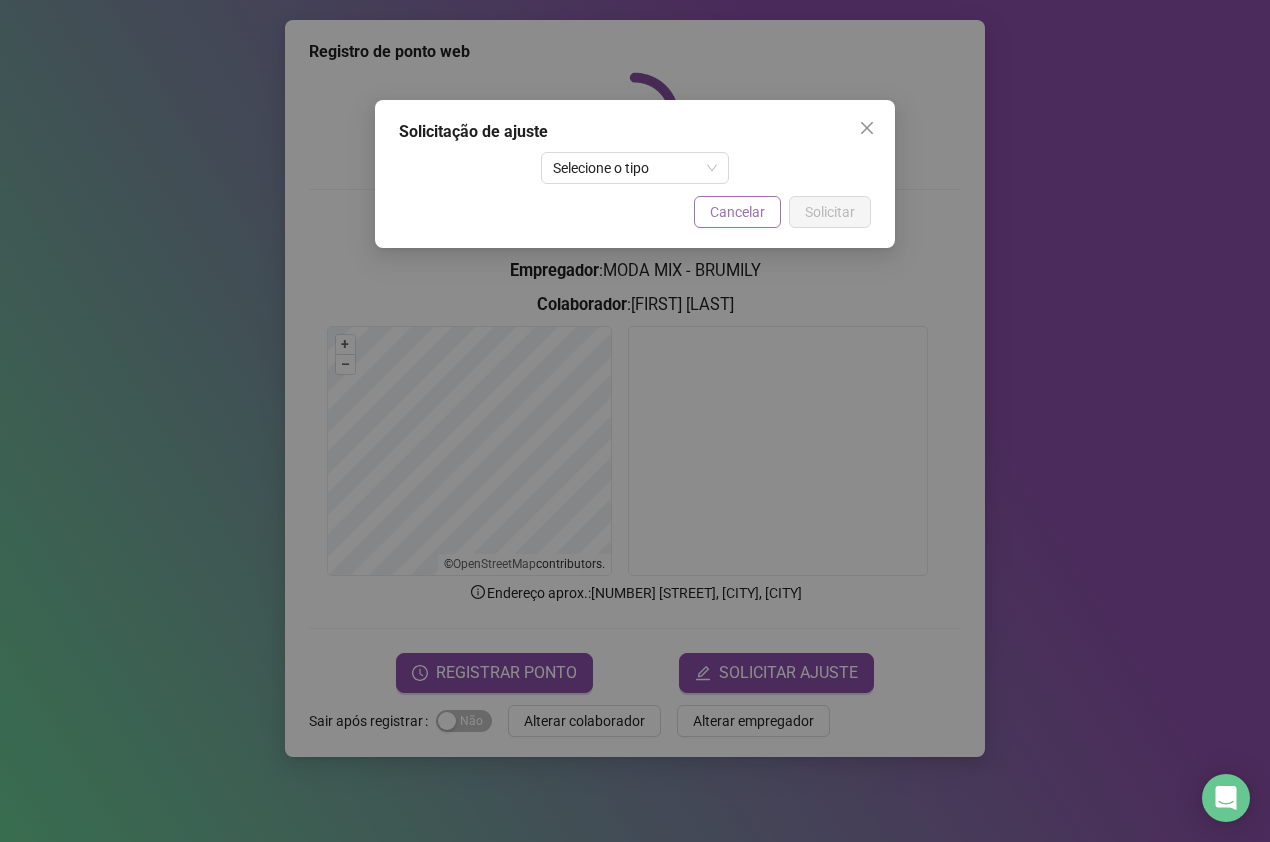 click on "Cancelar" at bounding box center (737, 212) 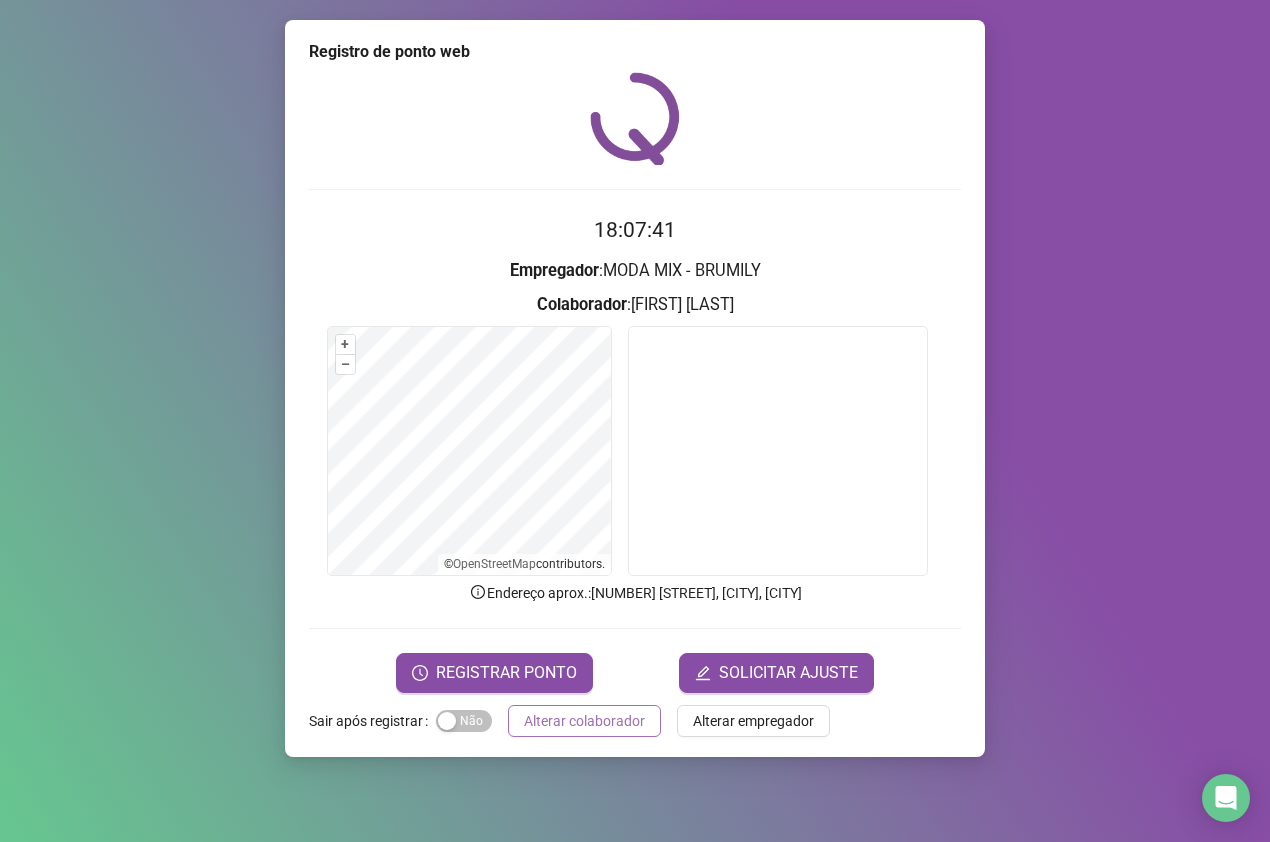 click on "Alterar colaborador" at bounding box center [584, 721] 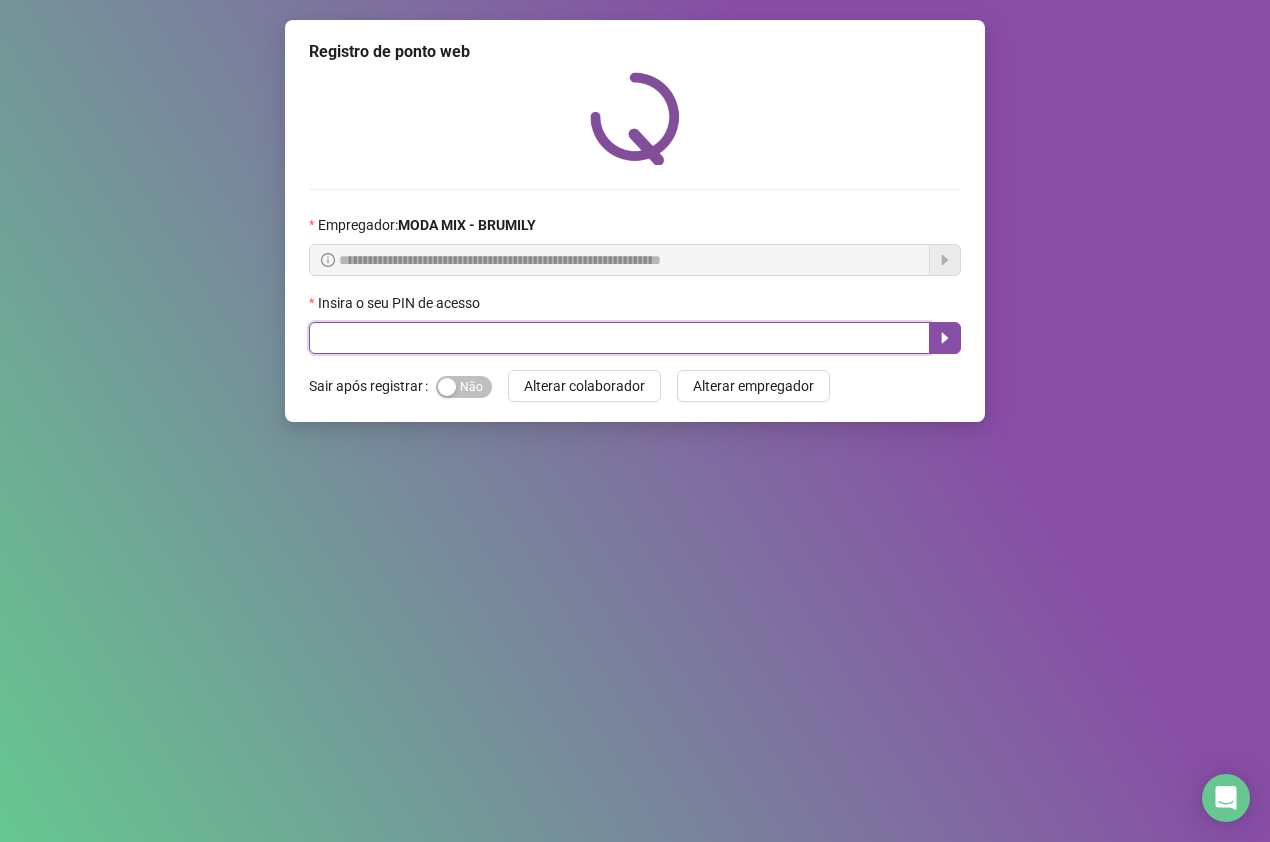 drag, startPoint x: 560, startPoint y: 341, endPoint x: 548, endPoint y: 348, distance: 13.892444 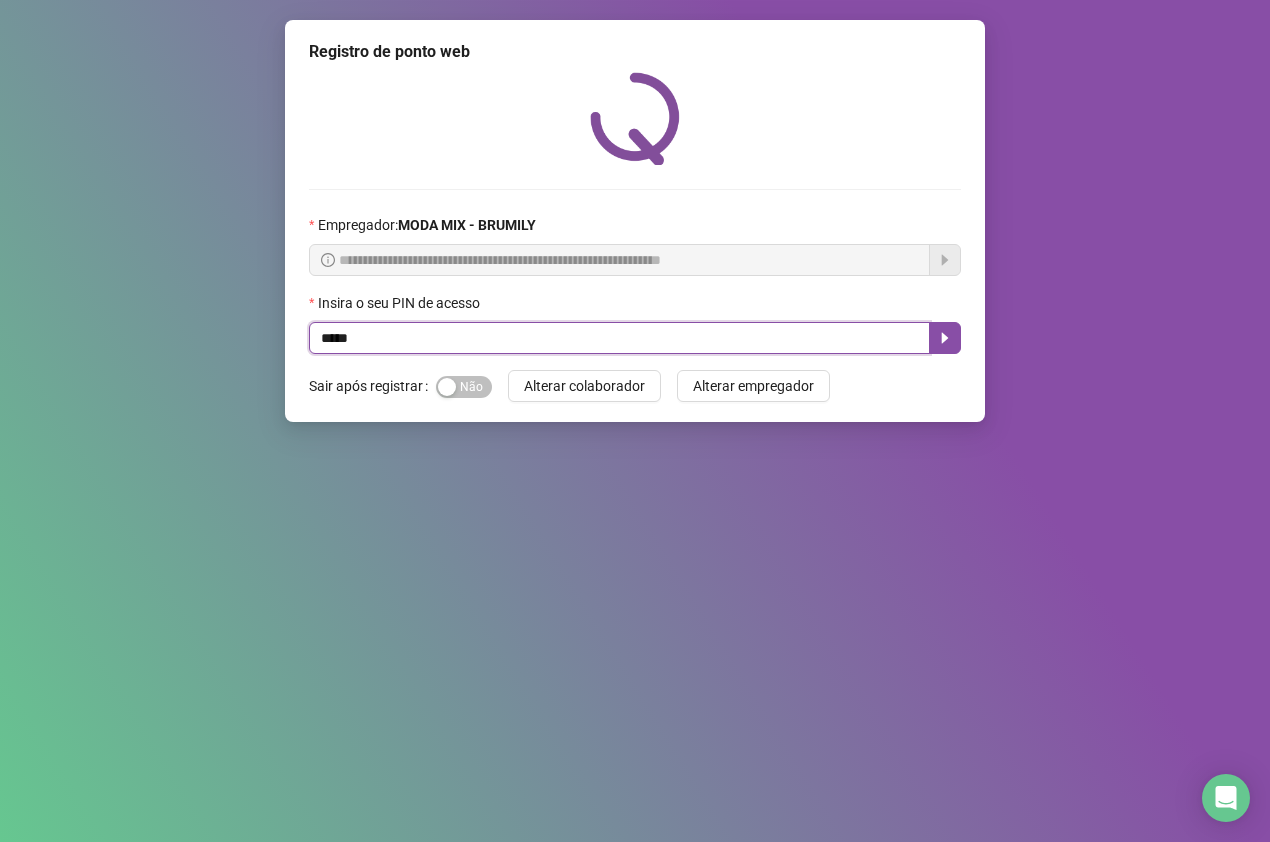 type on "*****" 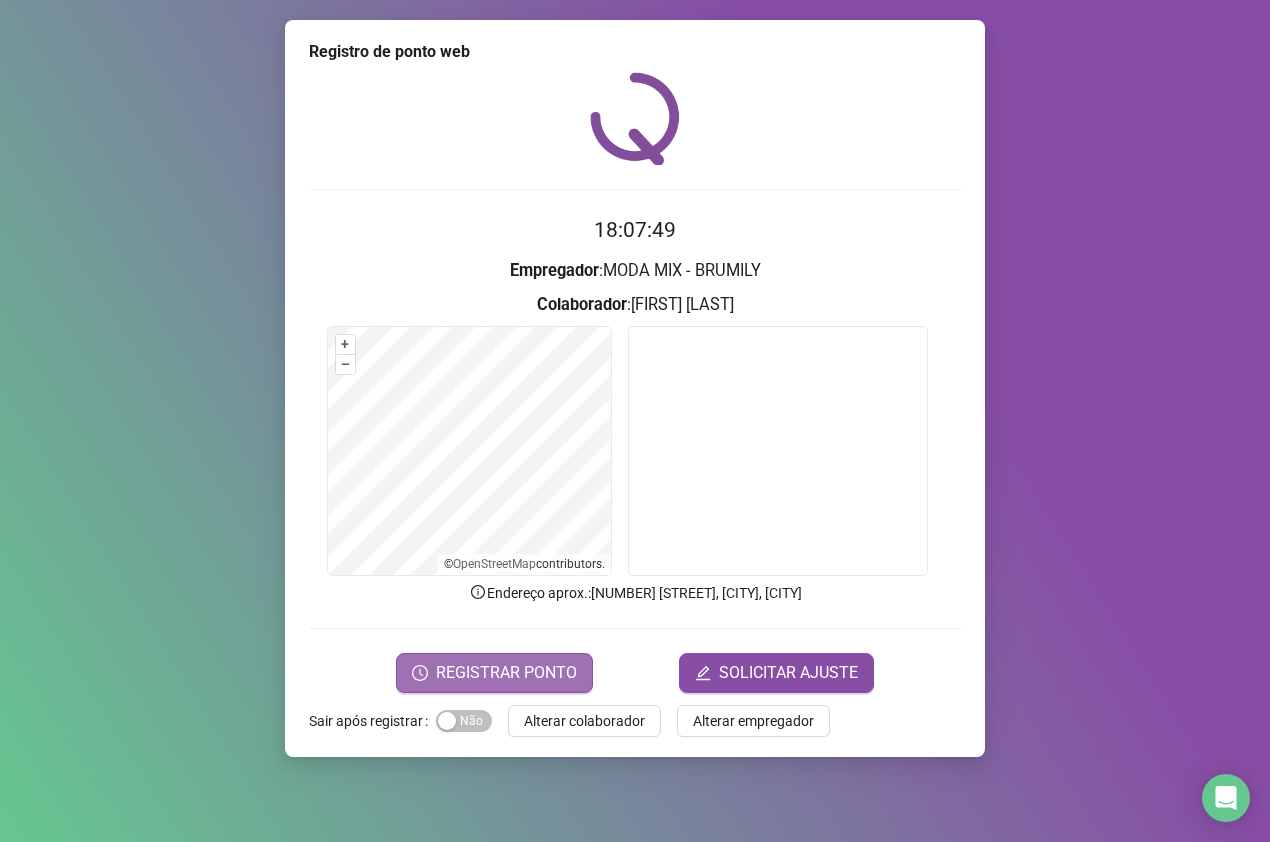 click on "REGISTRAR PONTO" at bounding box center (494, 673) 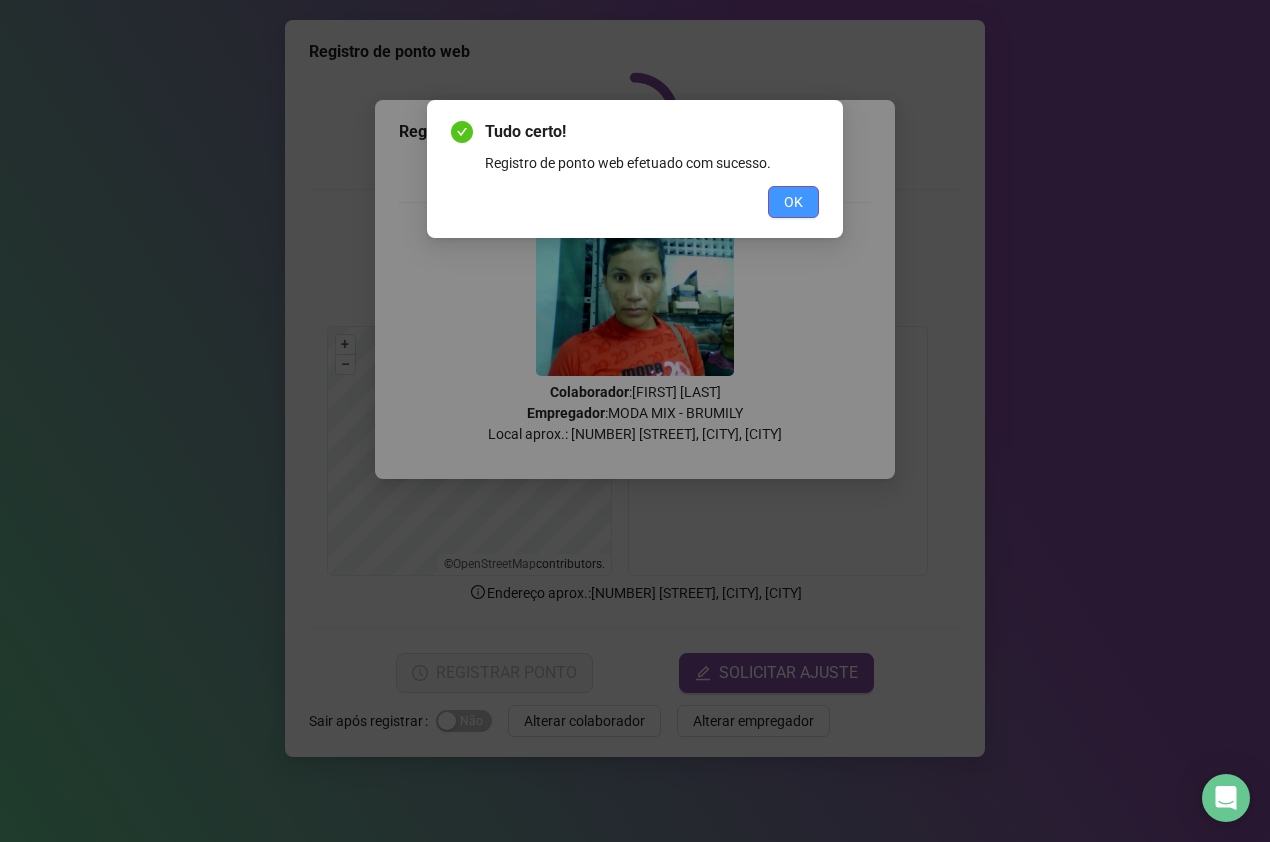 click on "OK" at bounding box center (793, 202) 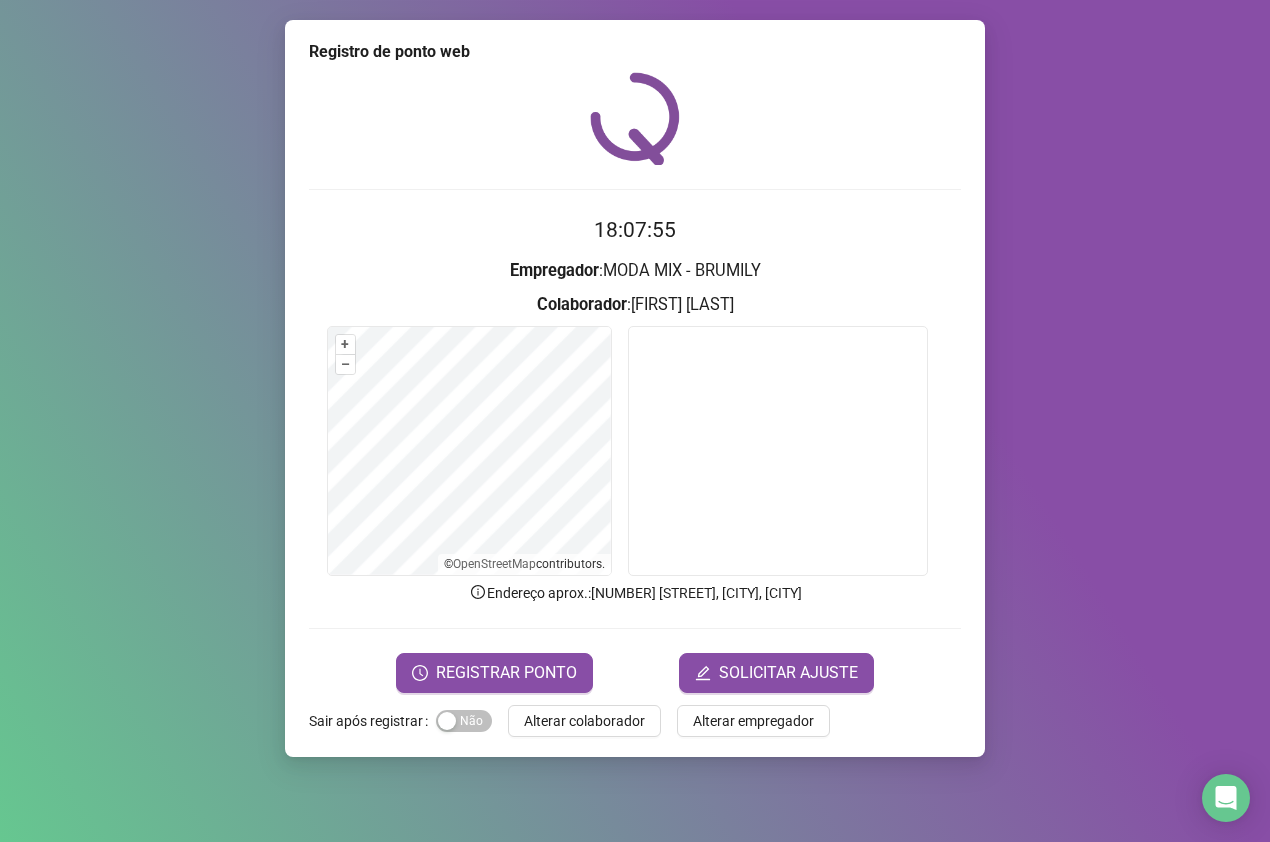 drag, startPoint x: 556, startPoint y: 717, endPoint x: 537, endPoint y: 718, distance: 19.026299 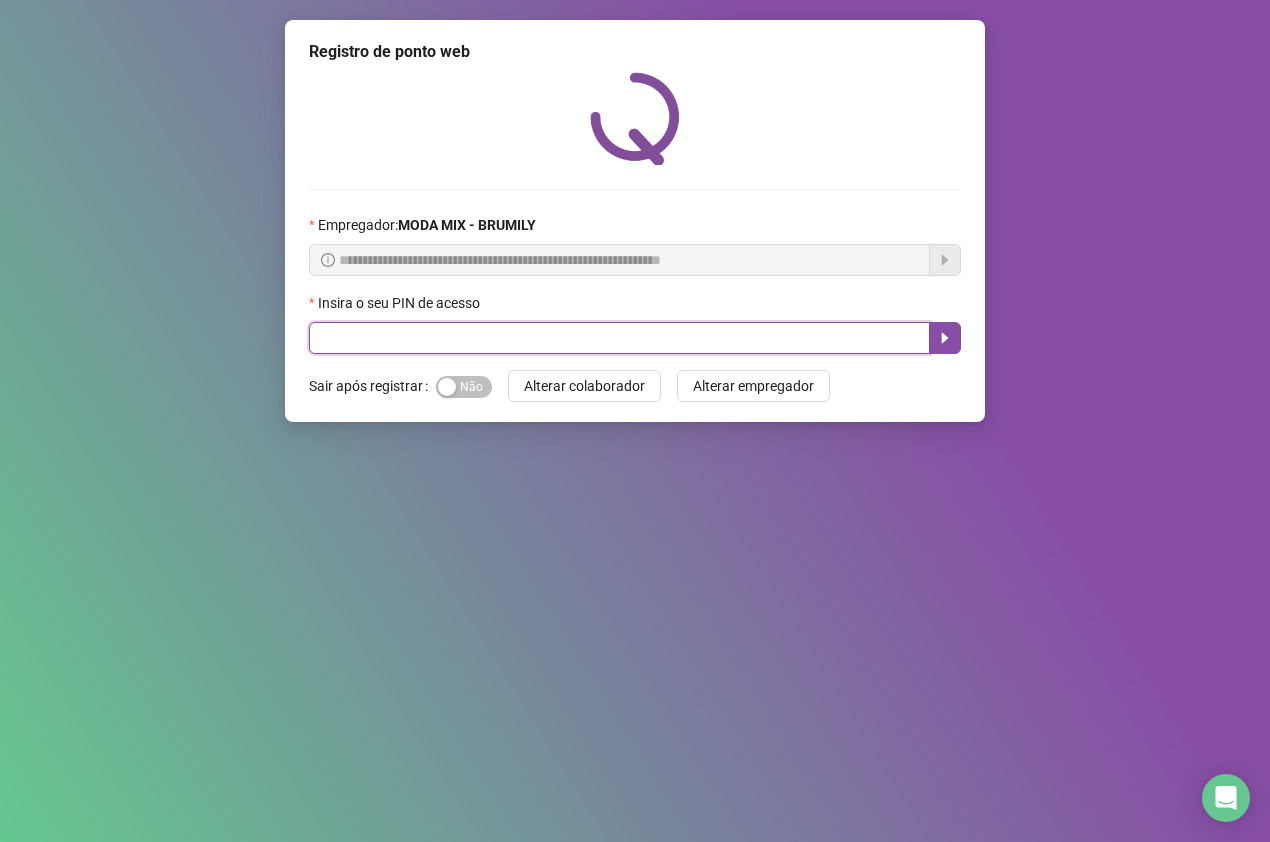 drag, startPoint x: 421, startPoint y: 346, endPoint x: 438, endPoint y: 342, distance: 17.464249 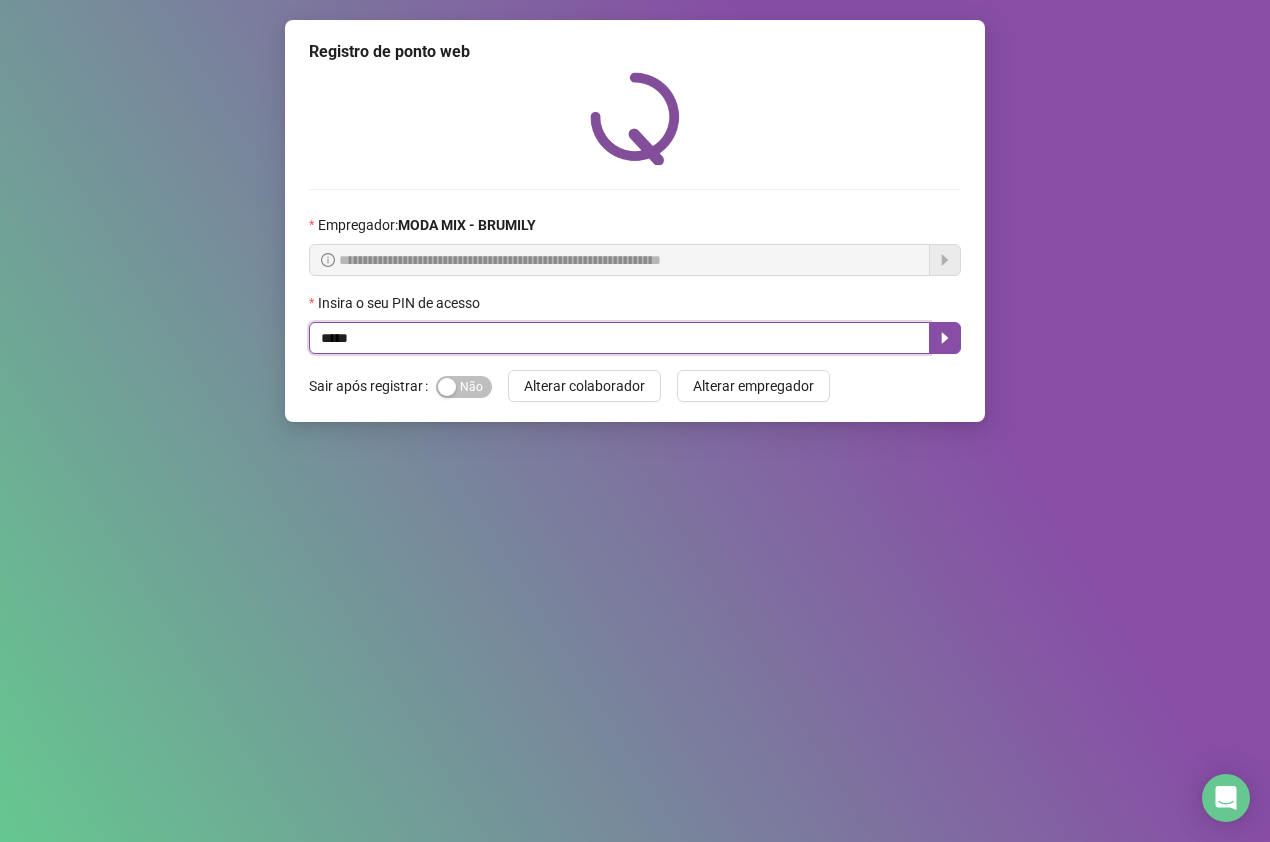 type on "*****" 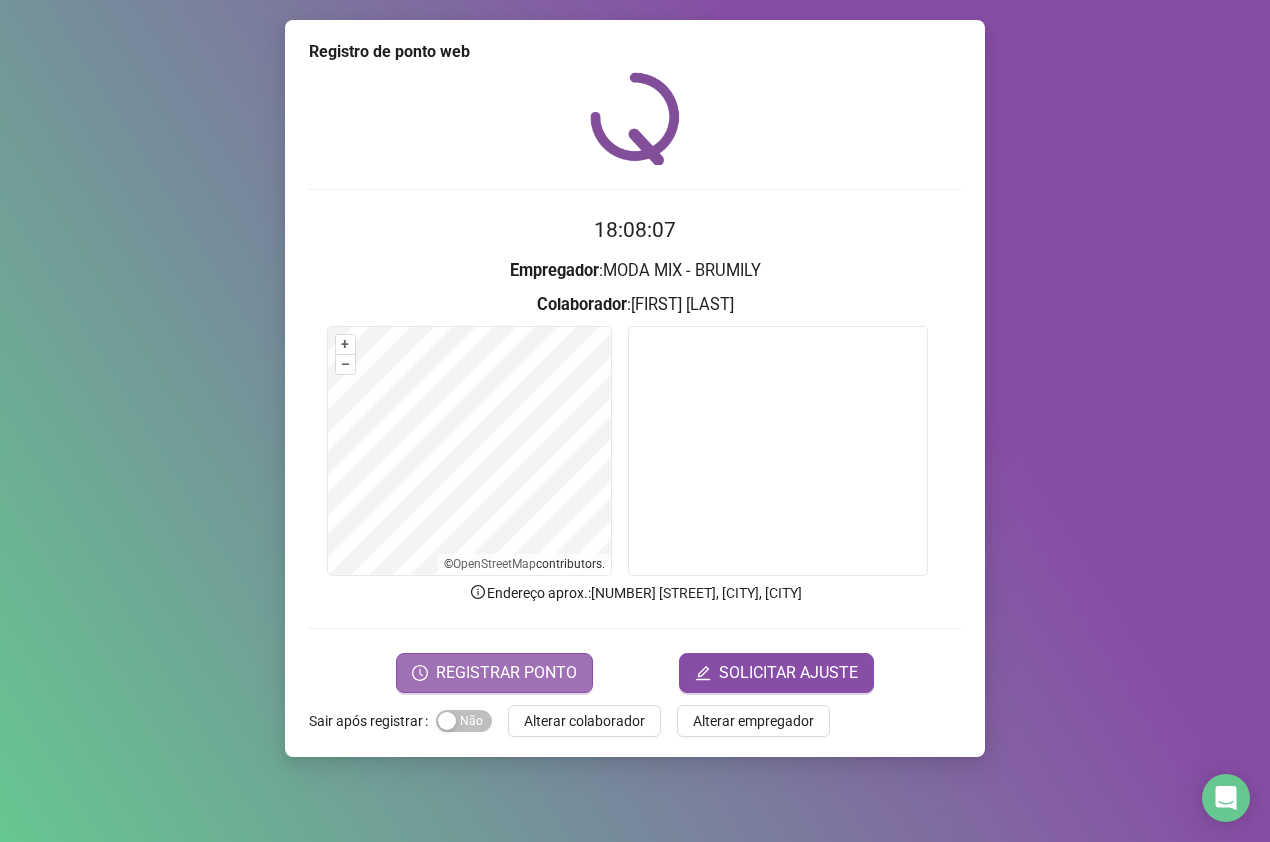 click on "REGISTRAR PONTO" at bounding box center (506, 673) 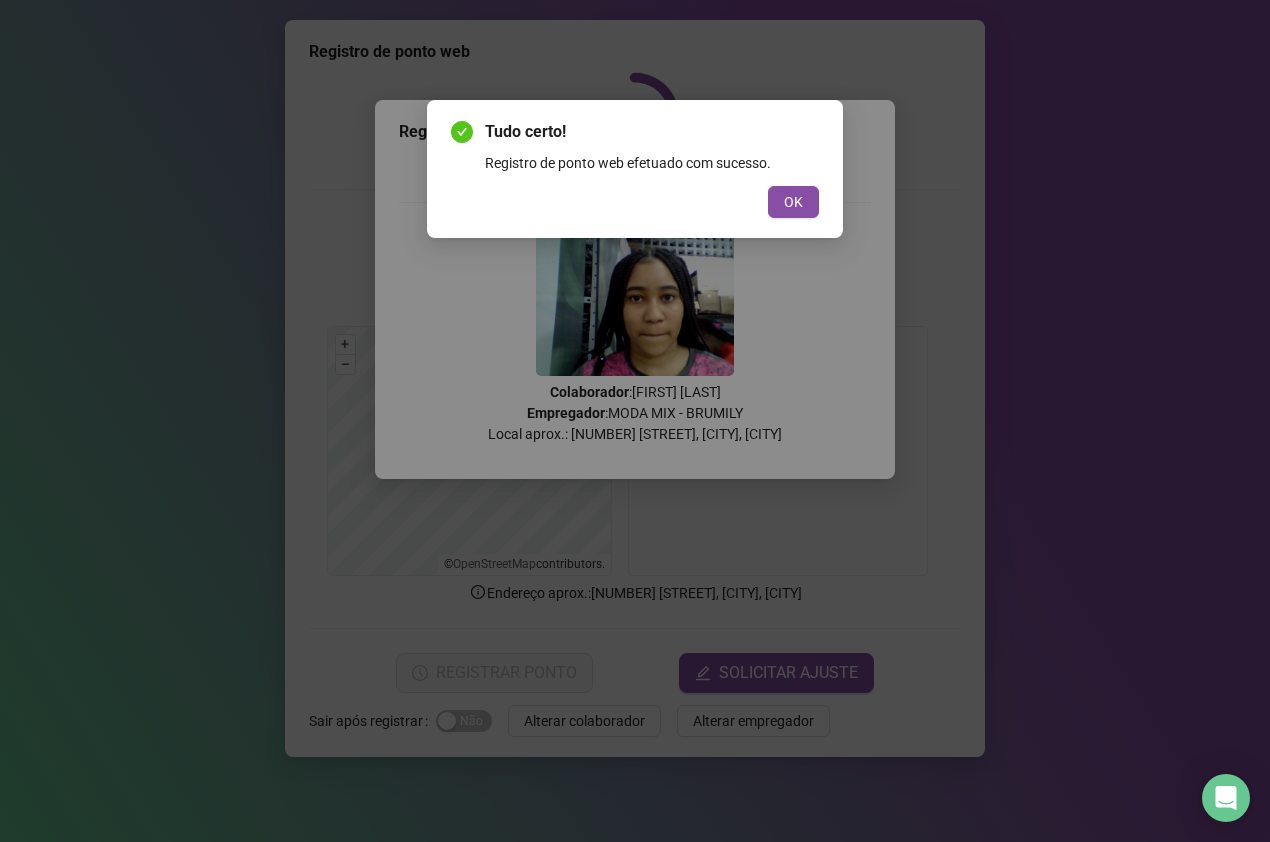 click on "OK" at bounding box center (793, 202) 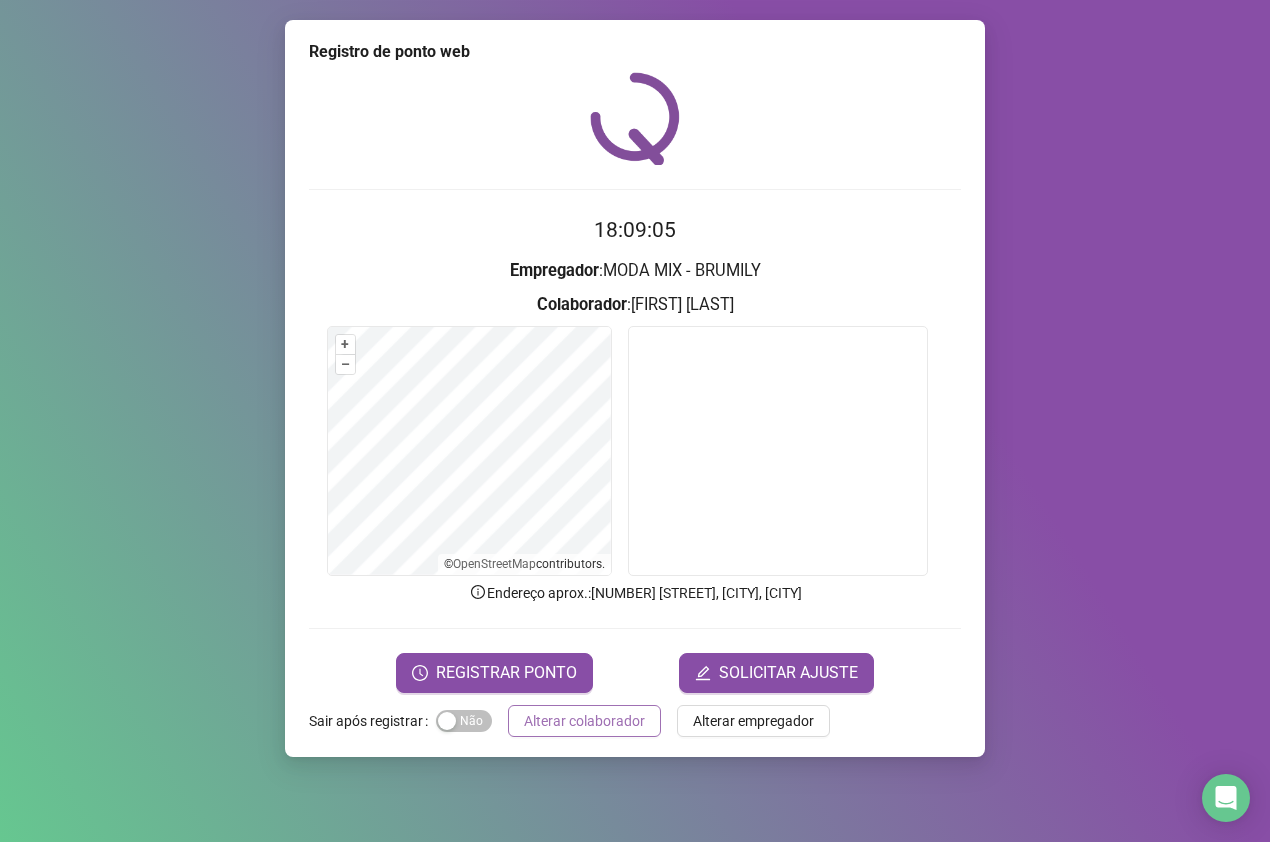 click on "Alterar colaborador" at bounding box center (584, 721) 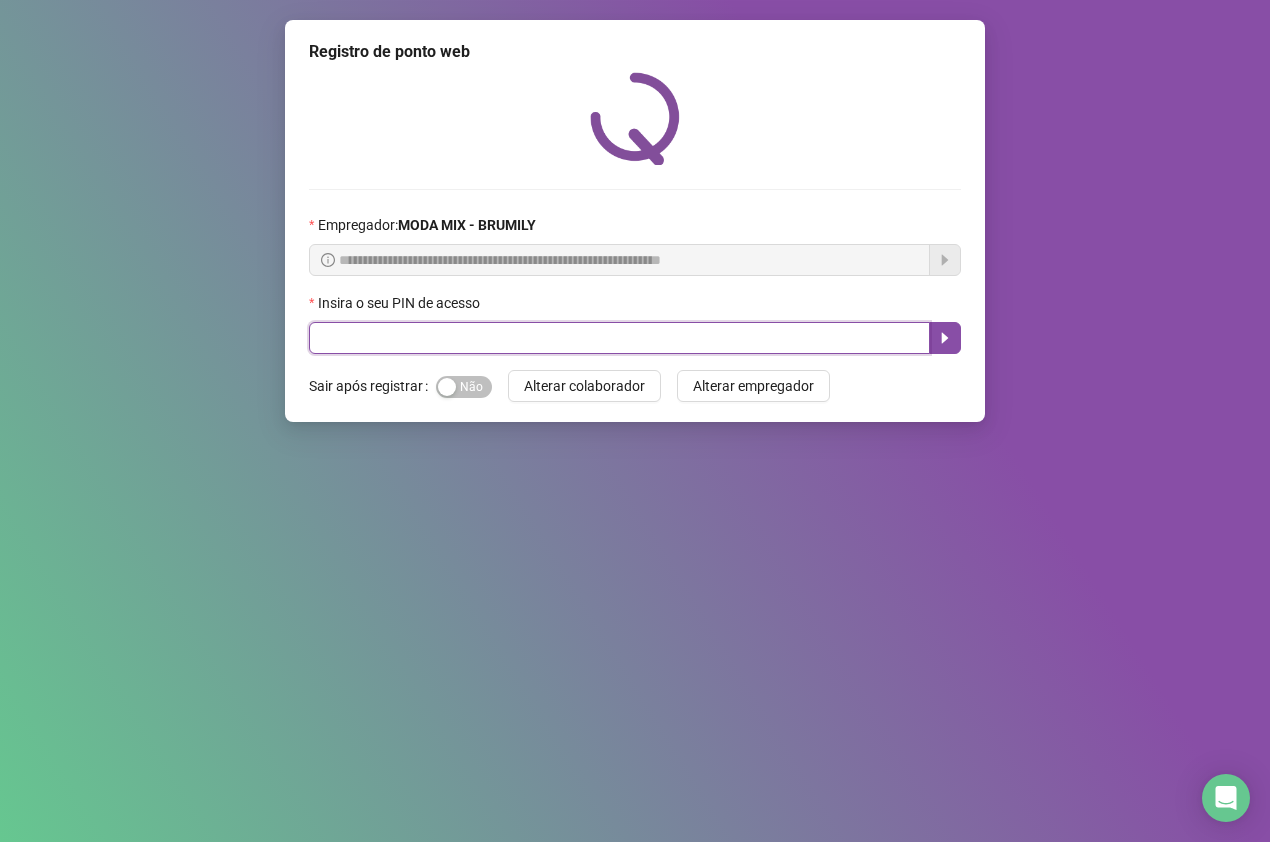 drag, startPoint x: 545, startPoint y: 328, endPoint x: 582, endPoint y: 271, distance: 67.95587 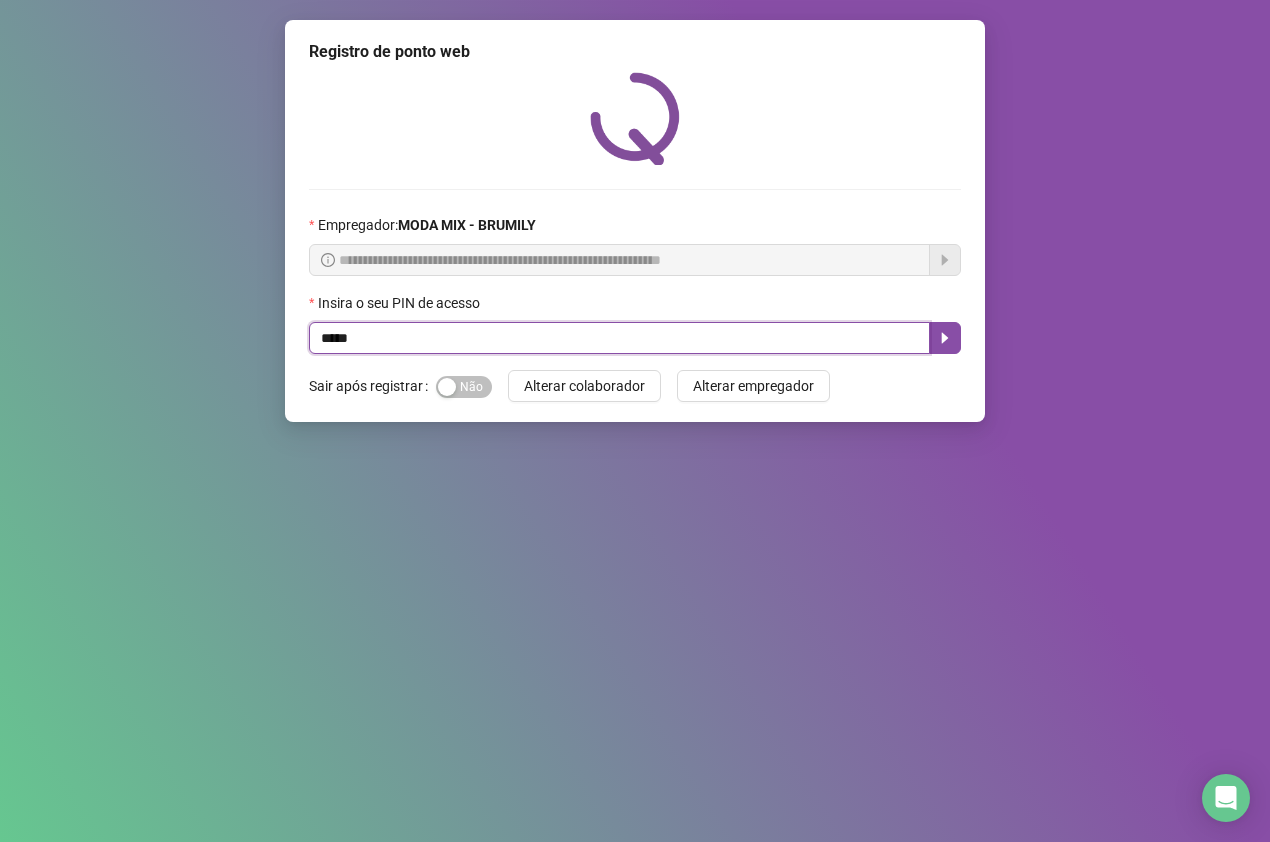 type on "*****" 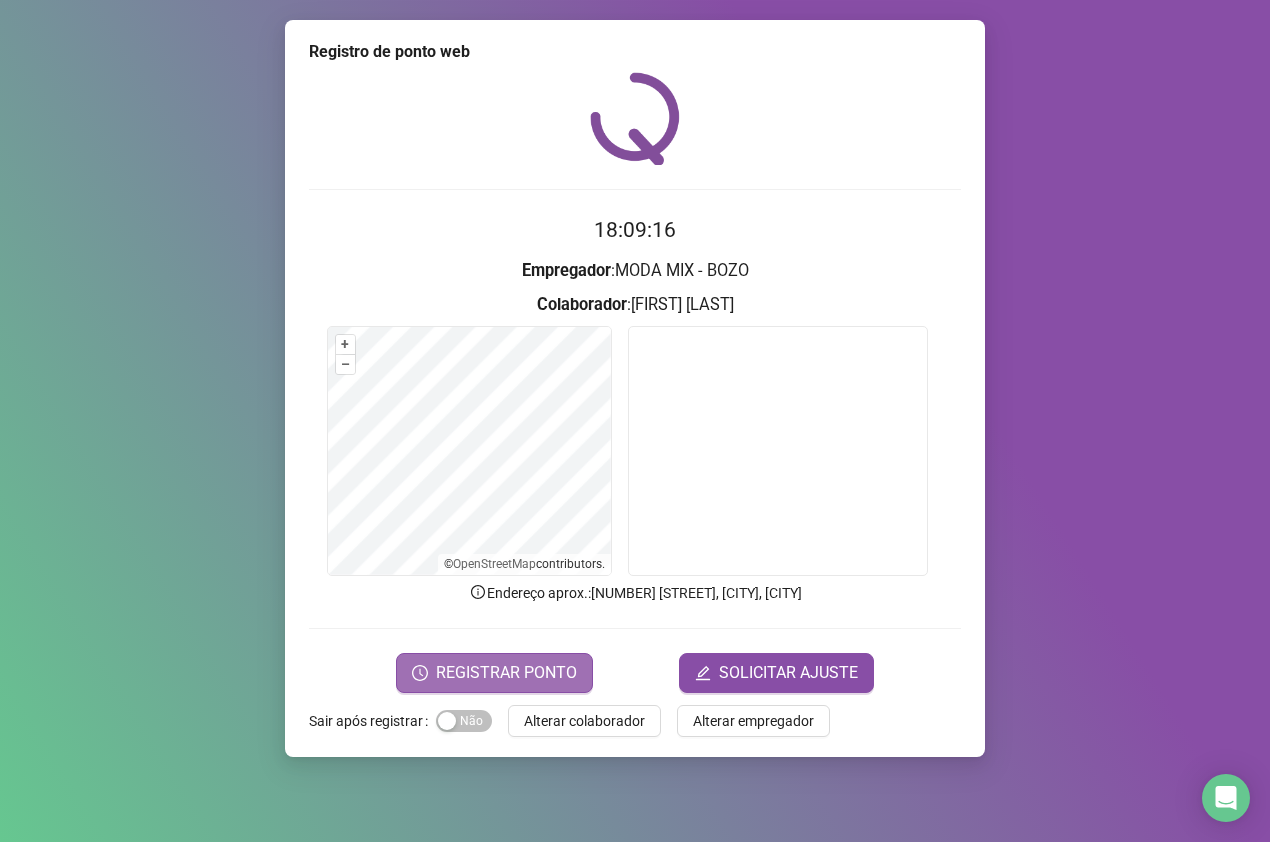 click on "REGISTRAR PONTO" at bounding box center [506, 673] 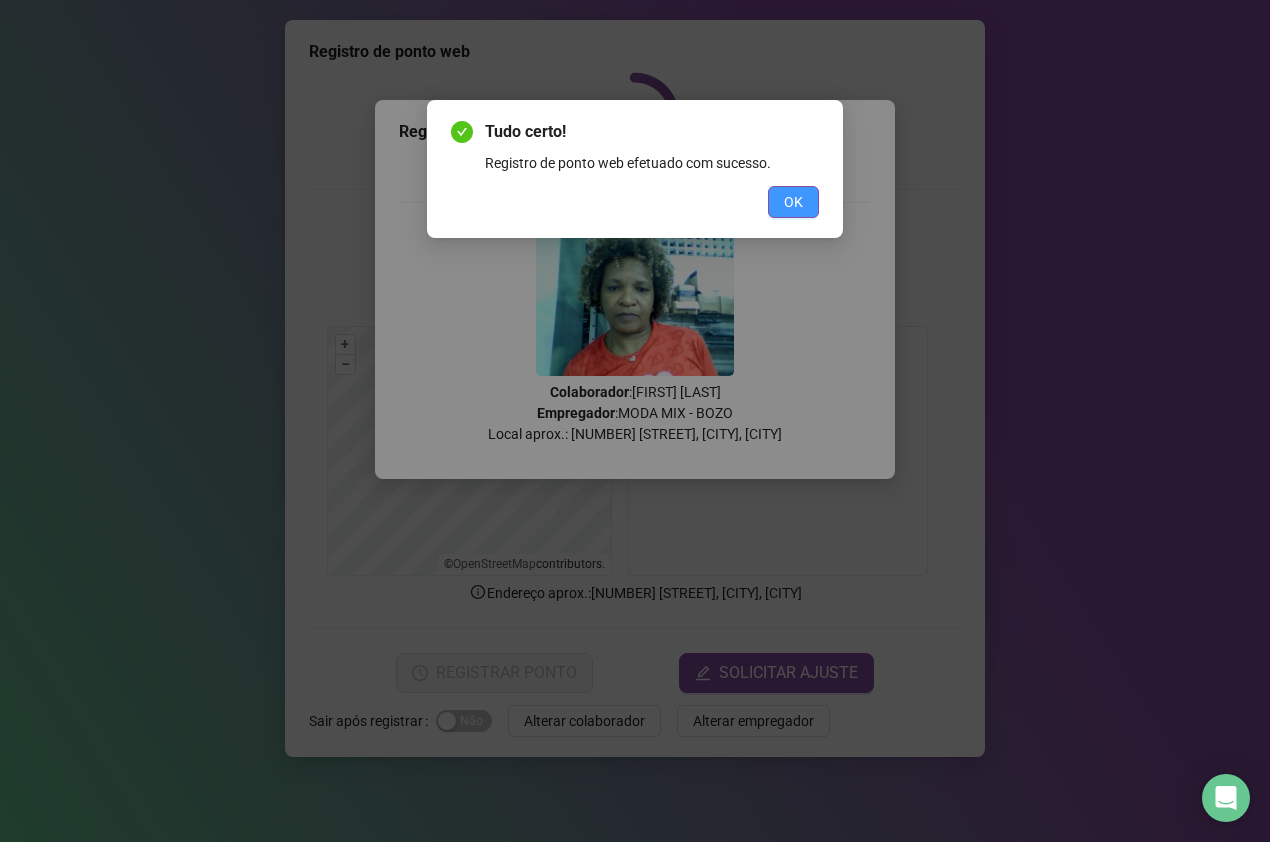 click on "OK" at bounding box center (793, 202) 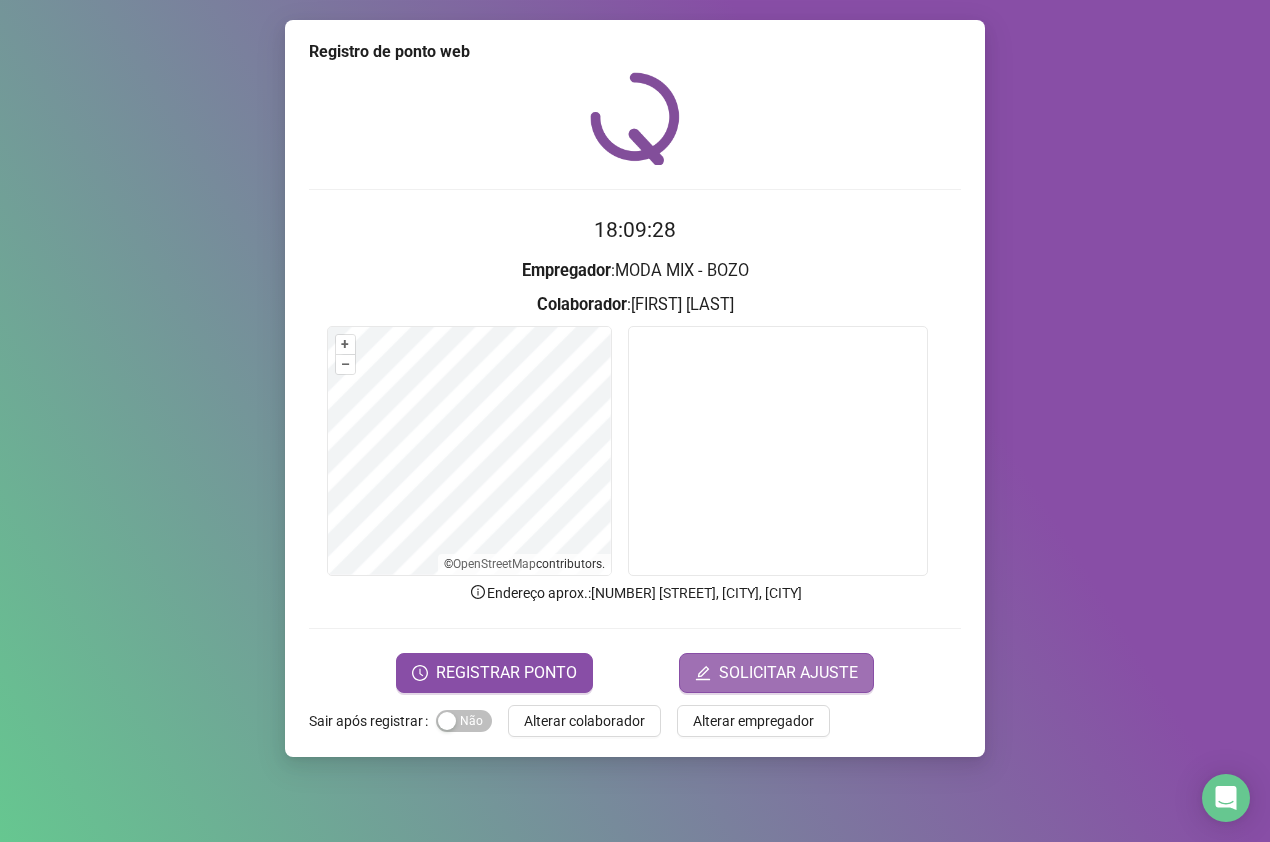 click on "SOLICITAR AJUSTE" at bounding box center (776, 673) 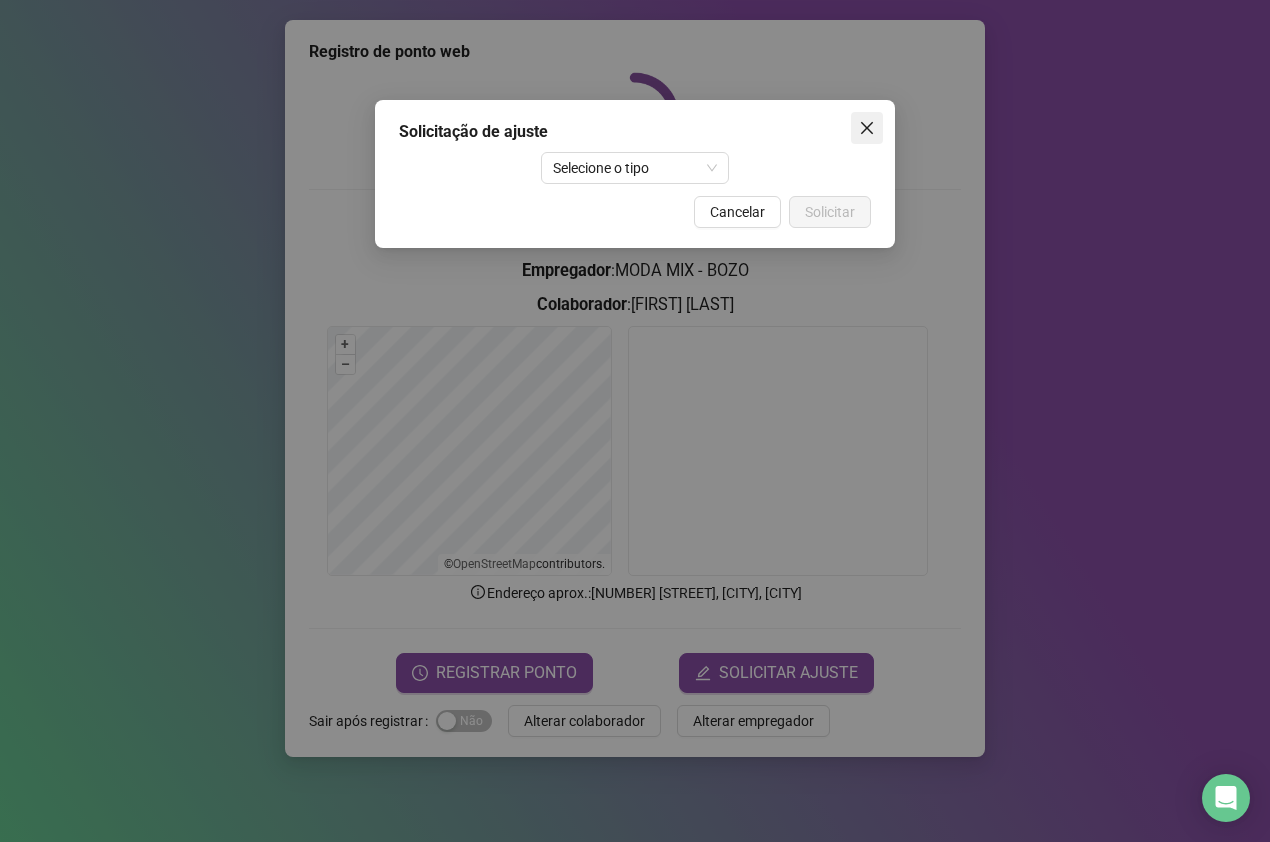 click 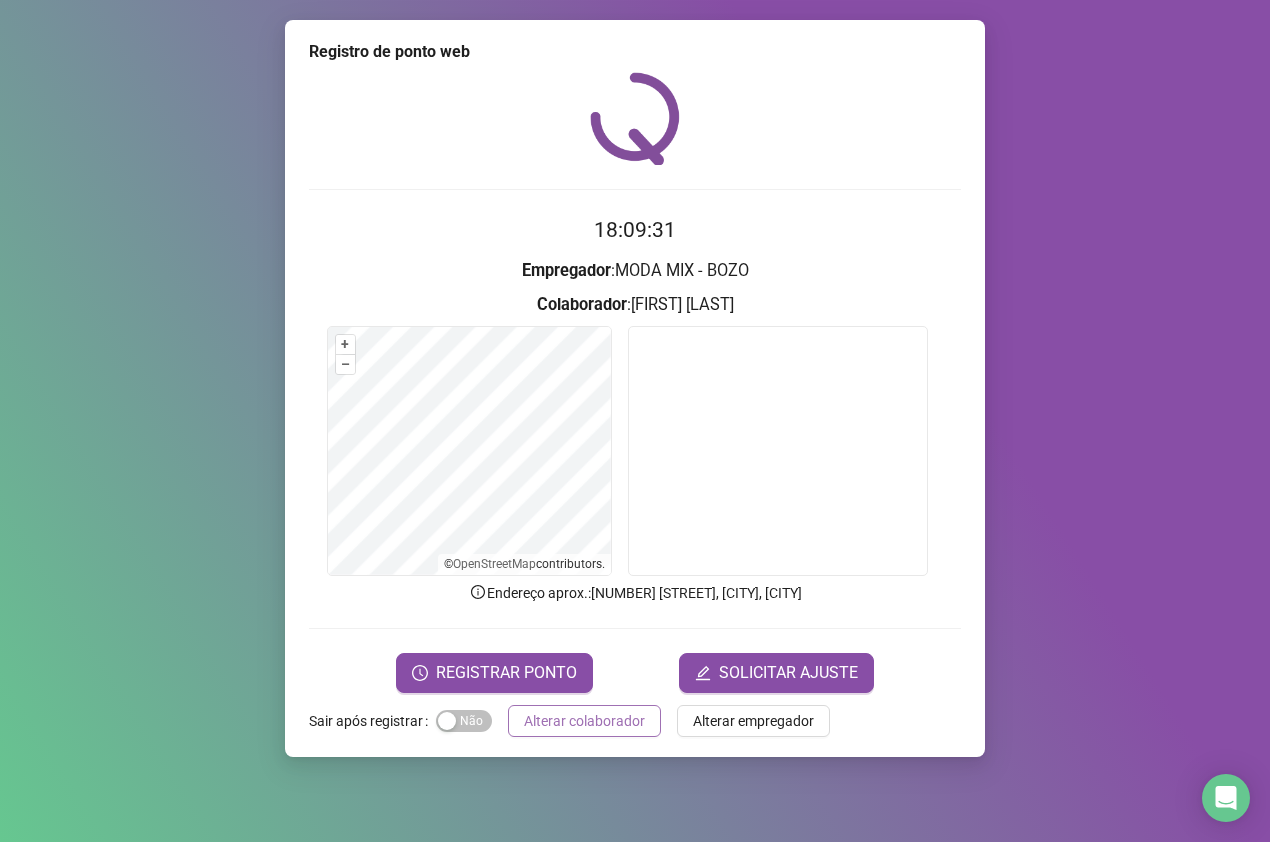 click on "Alterar colaborador" at bounding box center (584, 721) 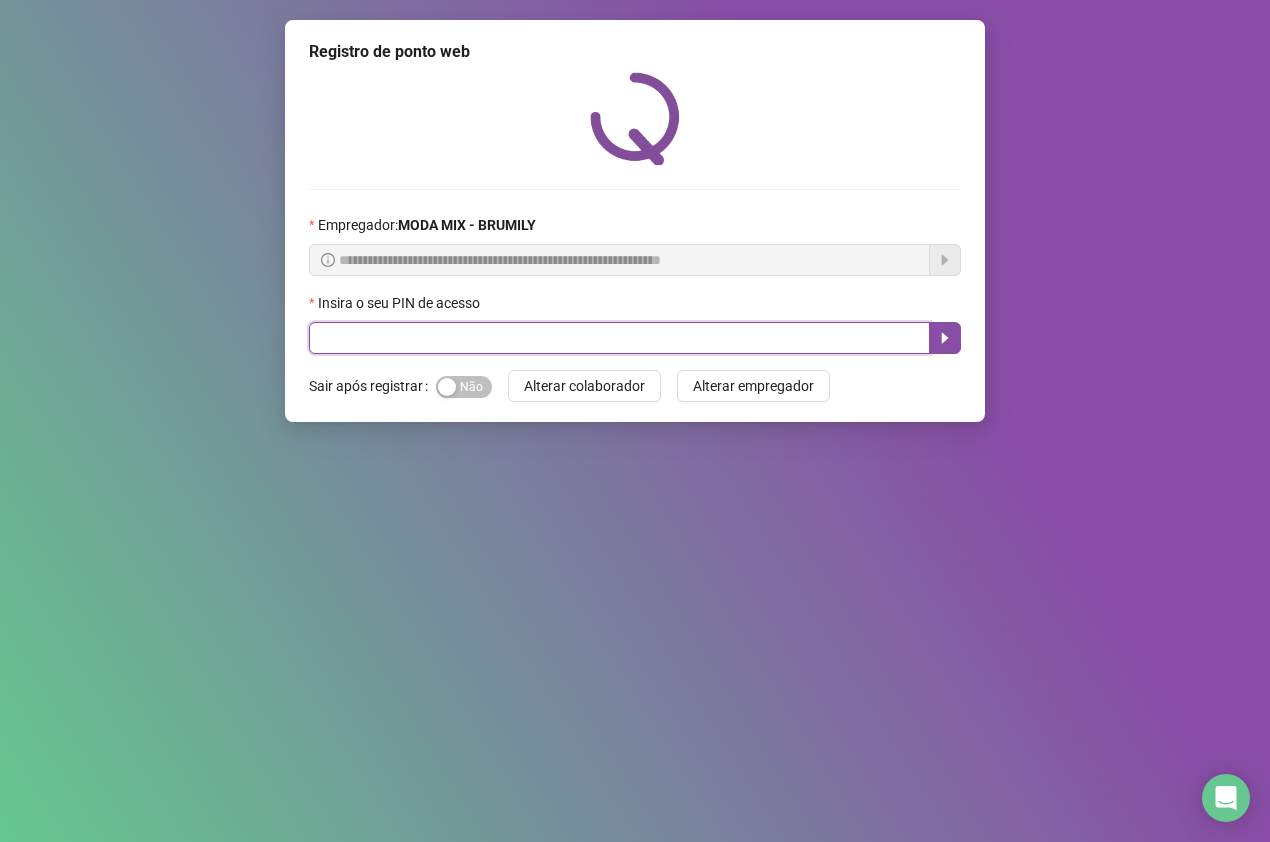 click at bounding box center [619, 338] 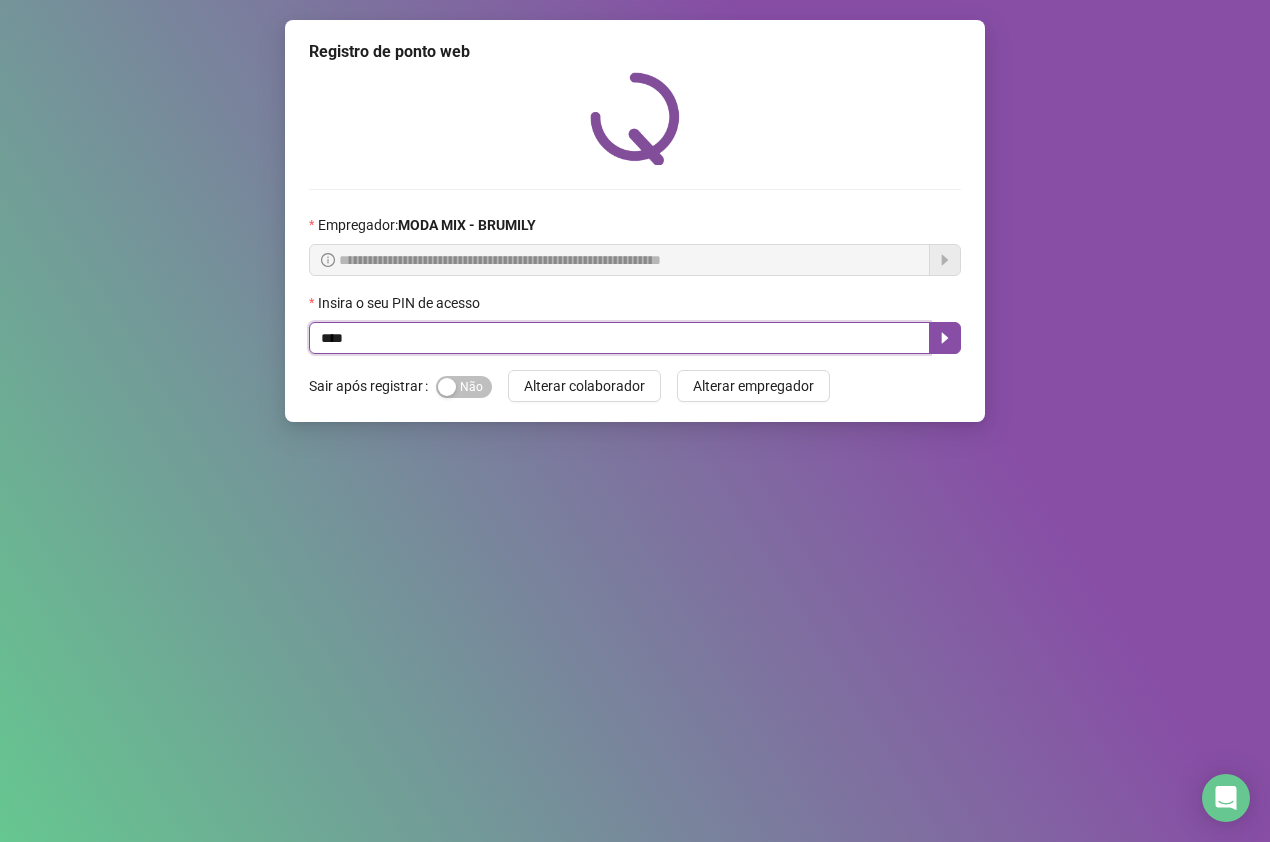 type on "*****" 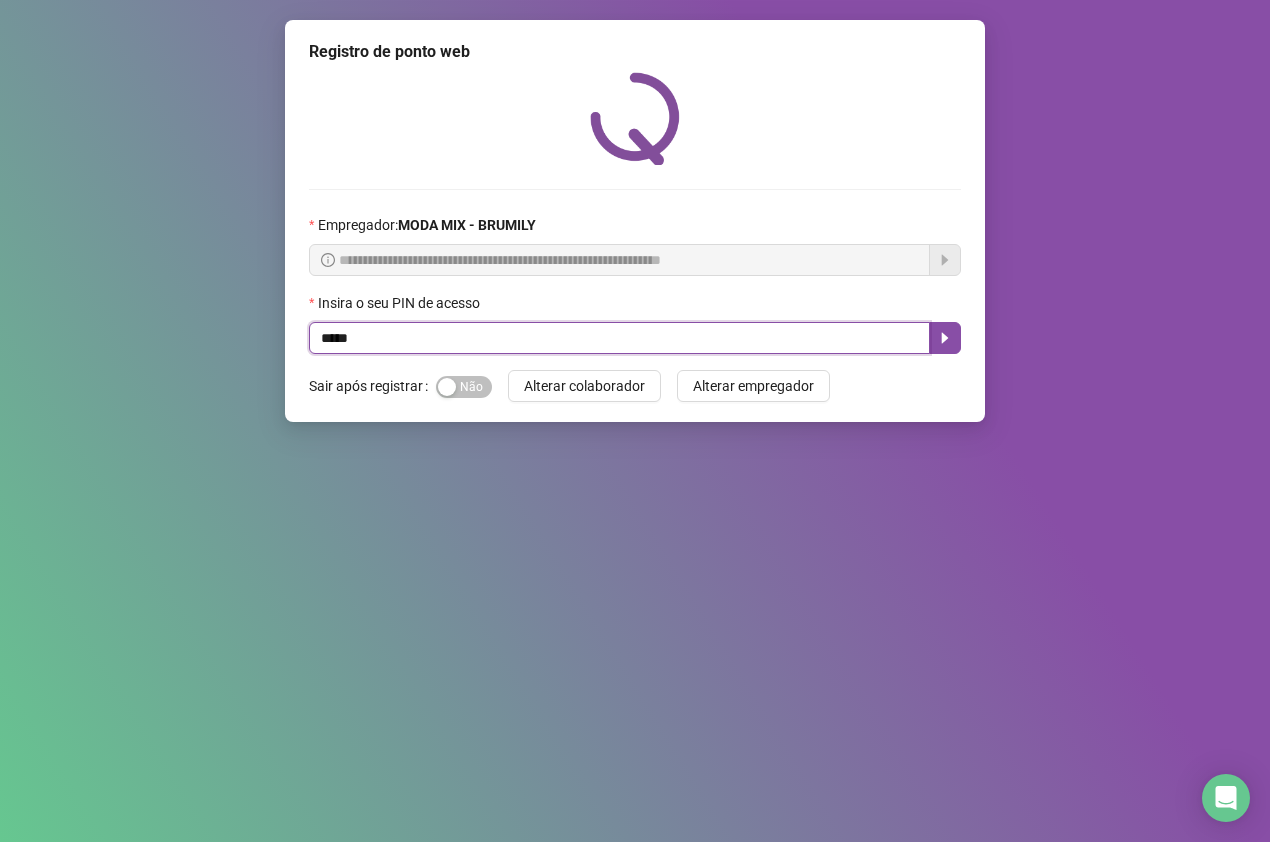 drag, startPoint x: 583, startPoint y: 338, endPoint x: 1261, endPoint y: 235, distance: 685.7791 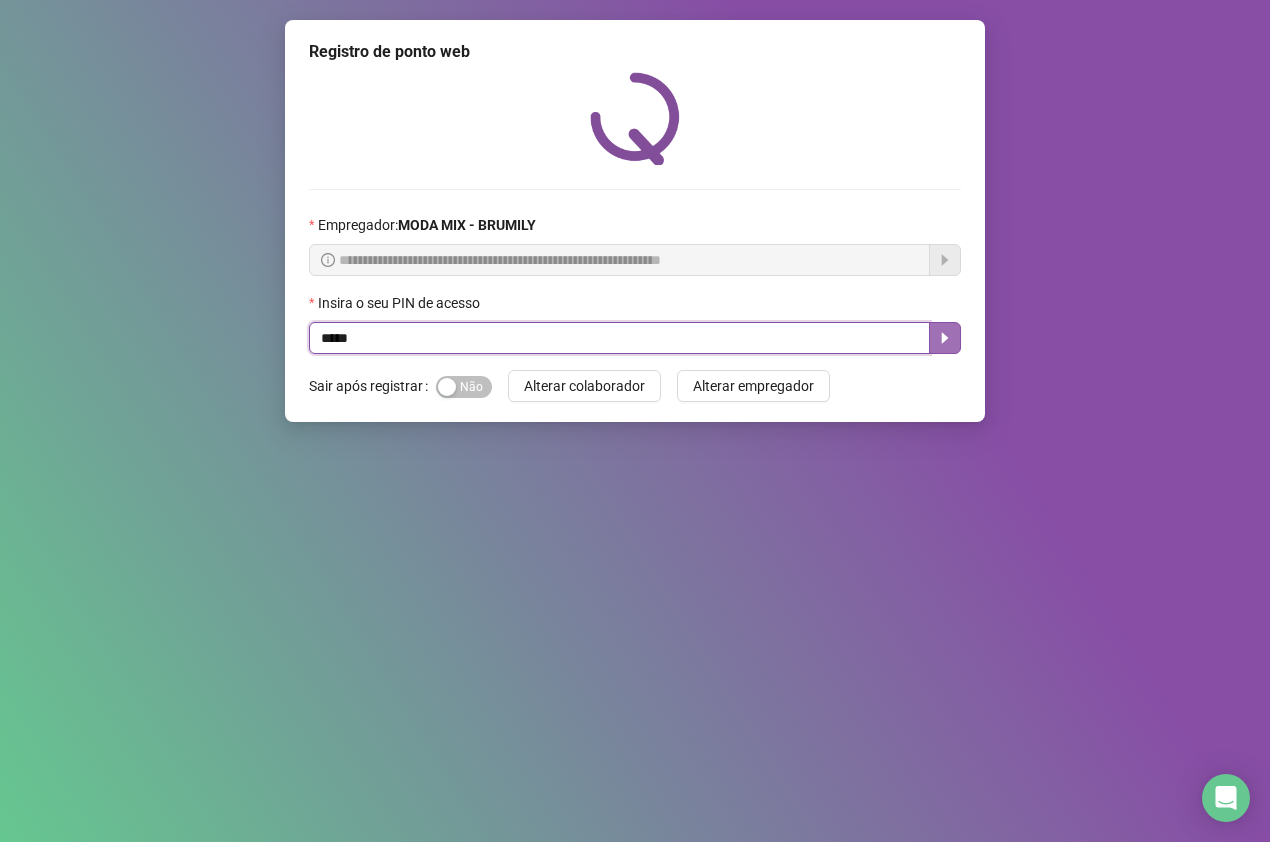 click 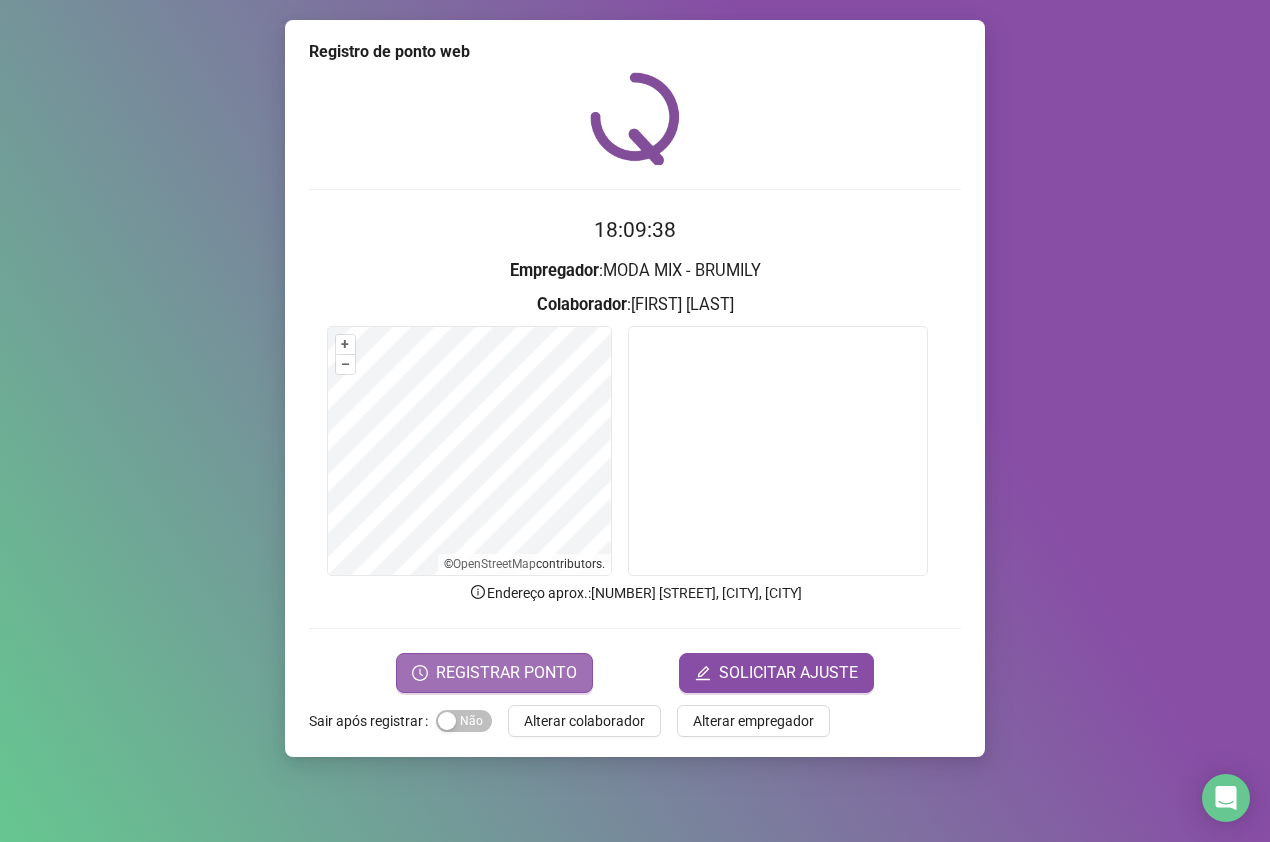 click on "REGISTRAR PONTO" at bounding box center (506, 673) 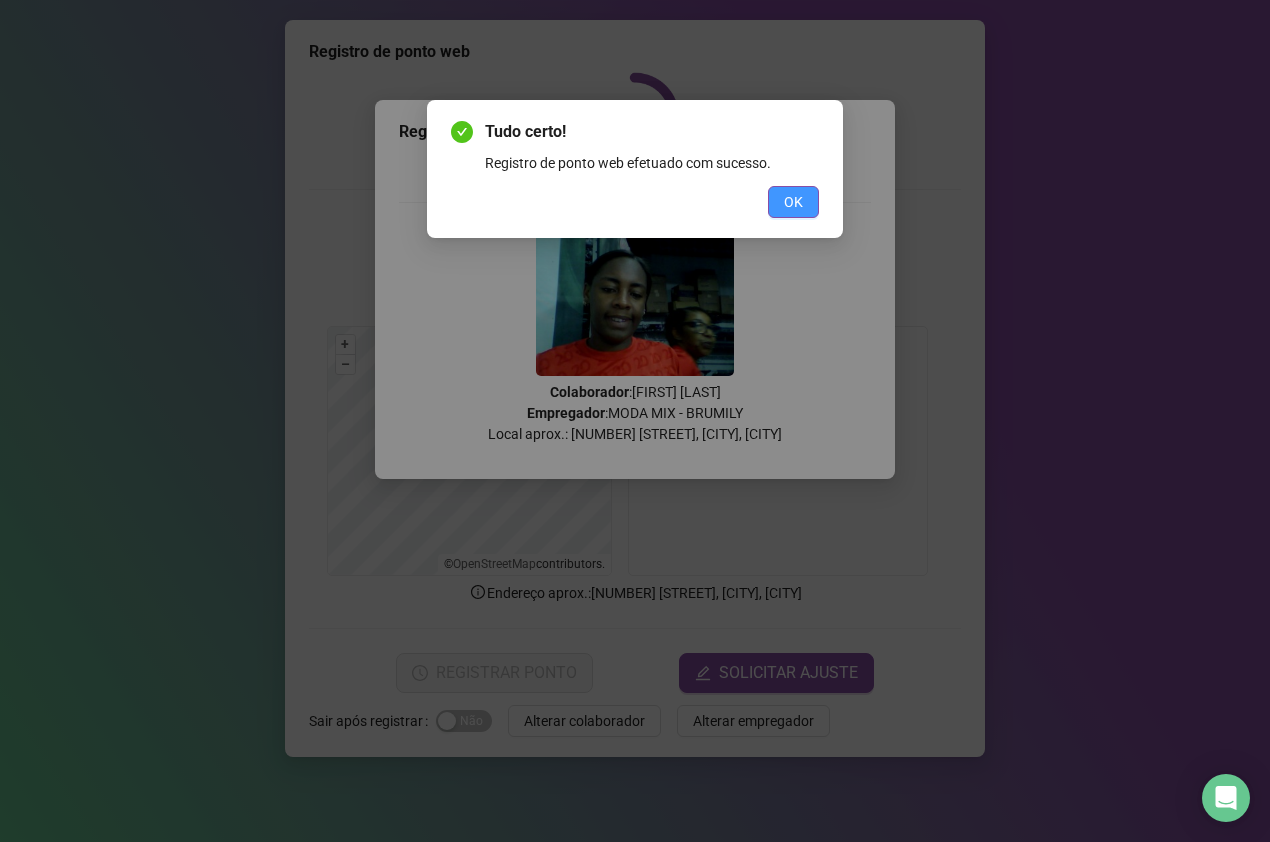 click on "OK" at bounding box center (793, 202) 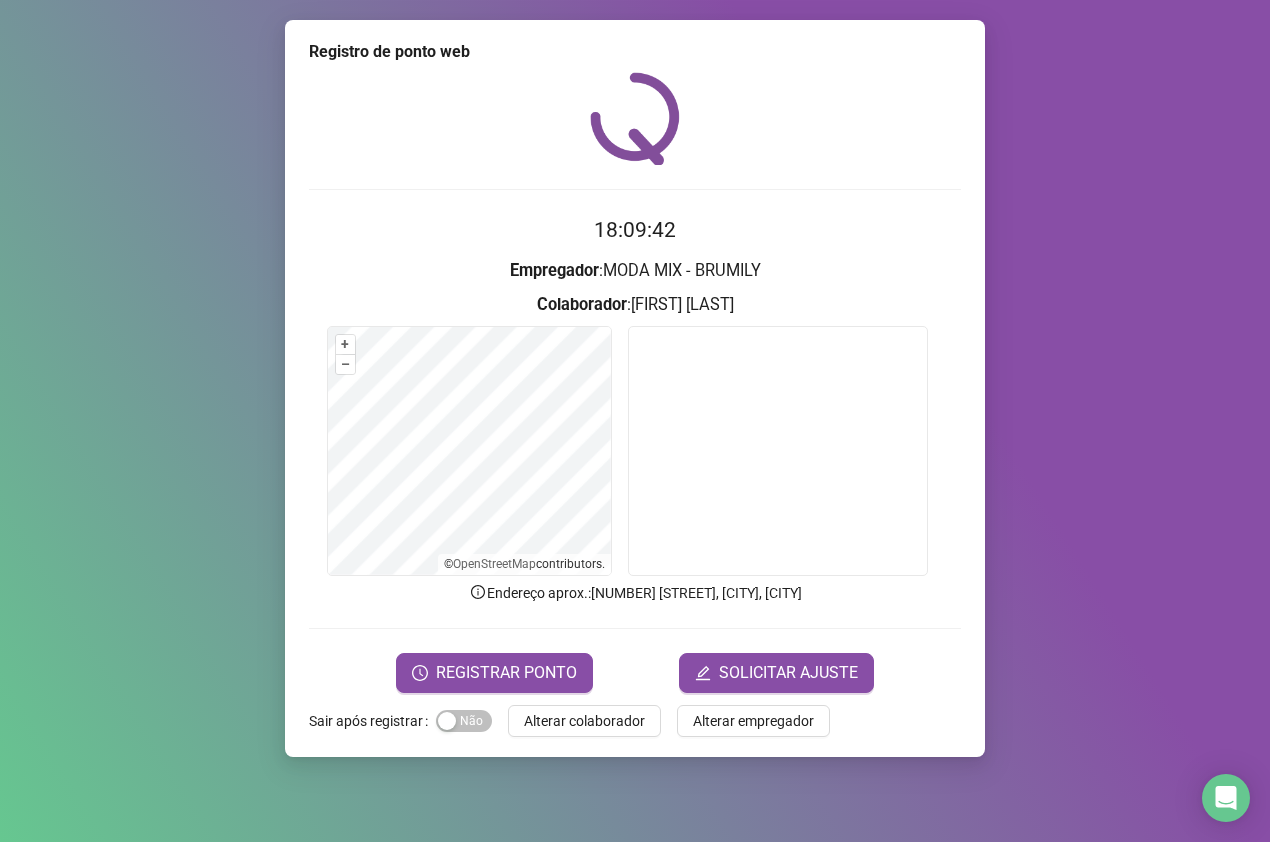 drag, startPoint x: 547, startPoint y: 715, endPoint x: 536, endPoint y: 696, distance: 21.954498 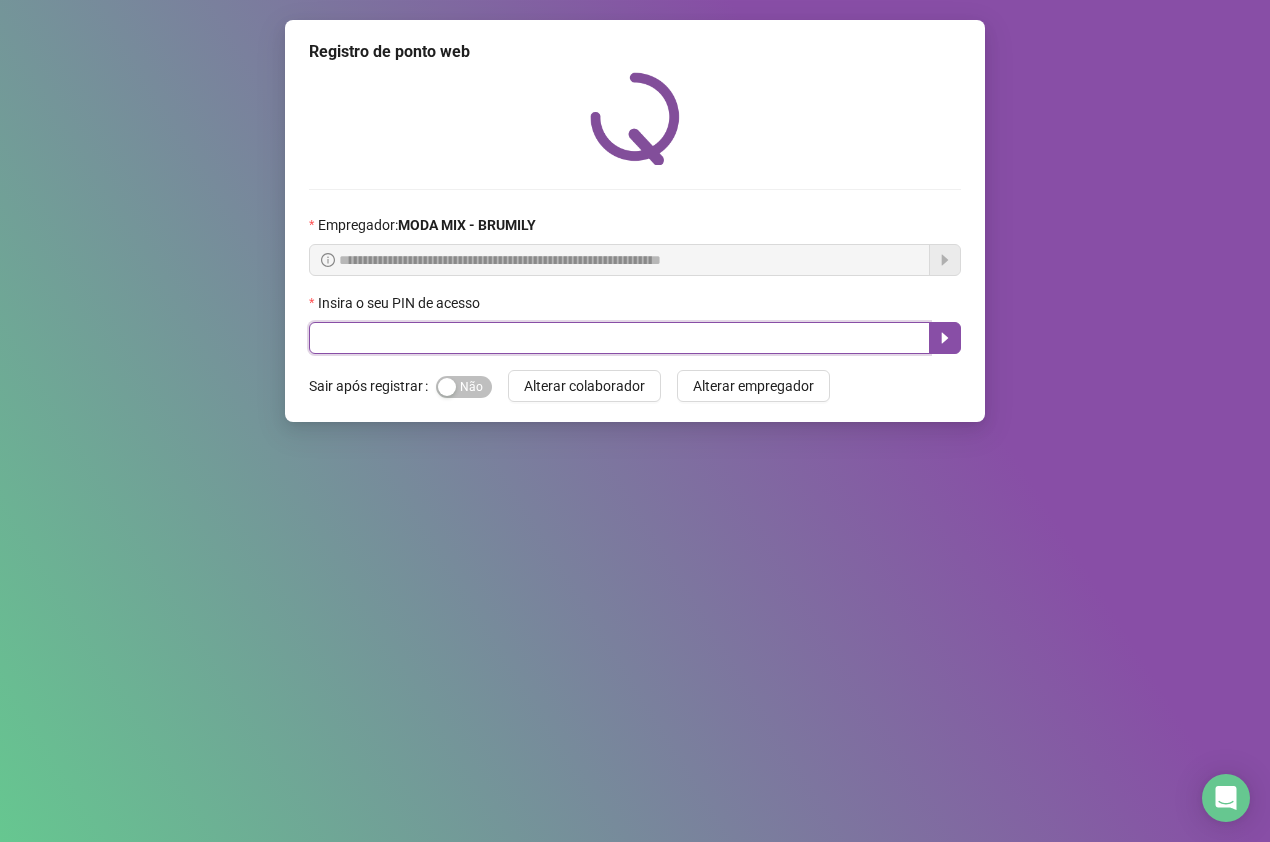click at bounding box center [619, 338] 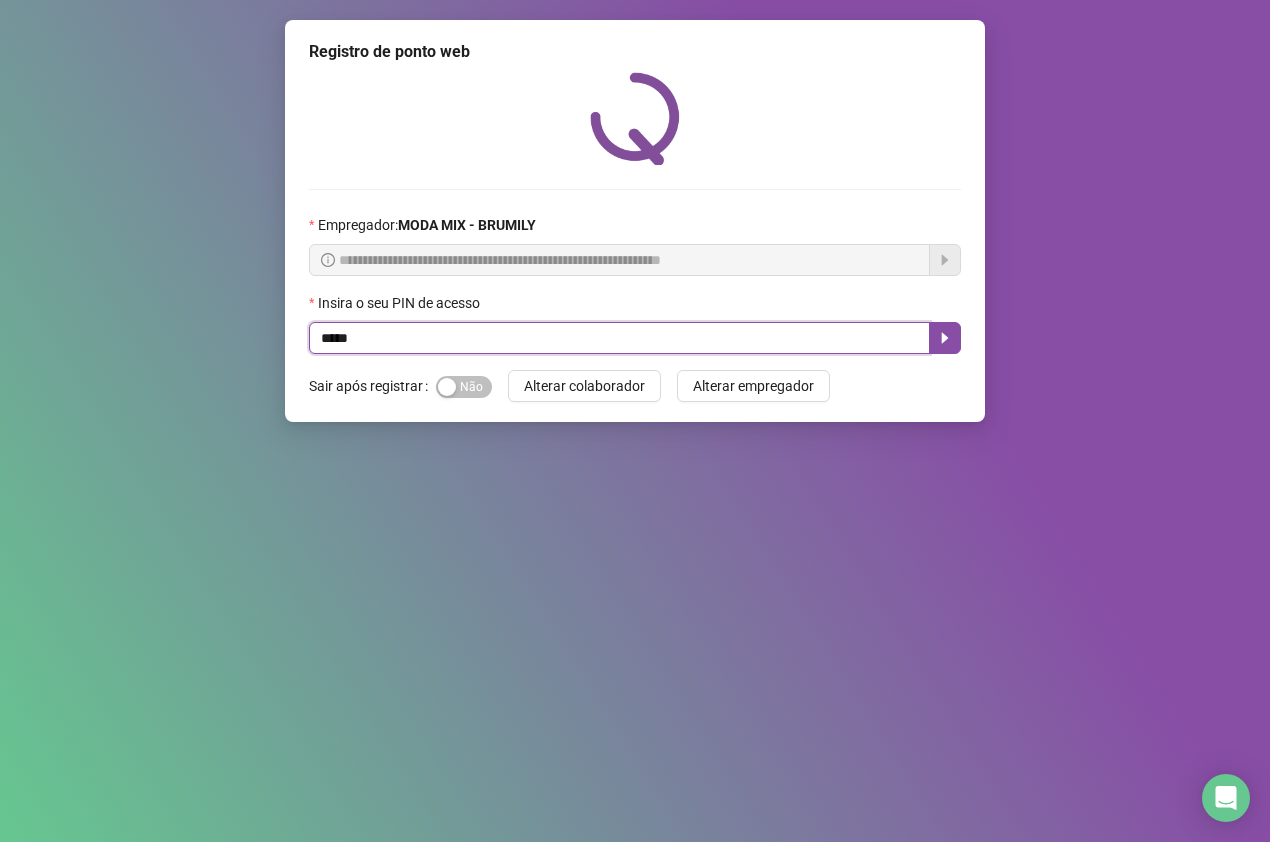 drag, startPoint x: 558, startPoint y: 342, endPoint x: 568, endPoint y: 353, distance: 14.866069 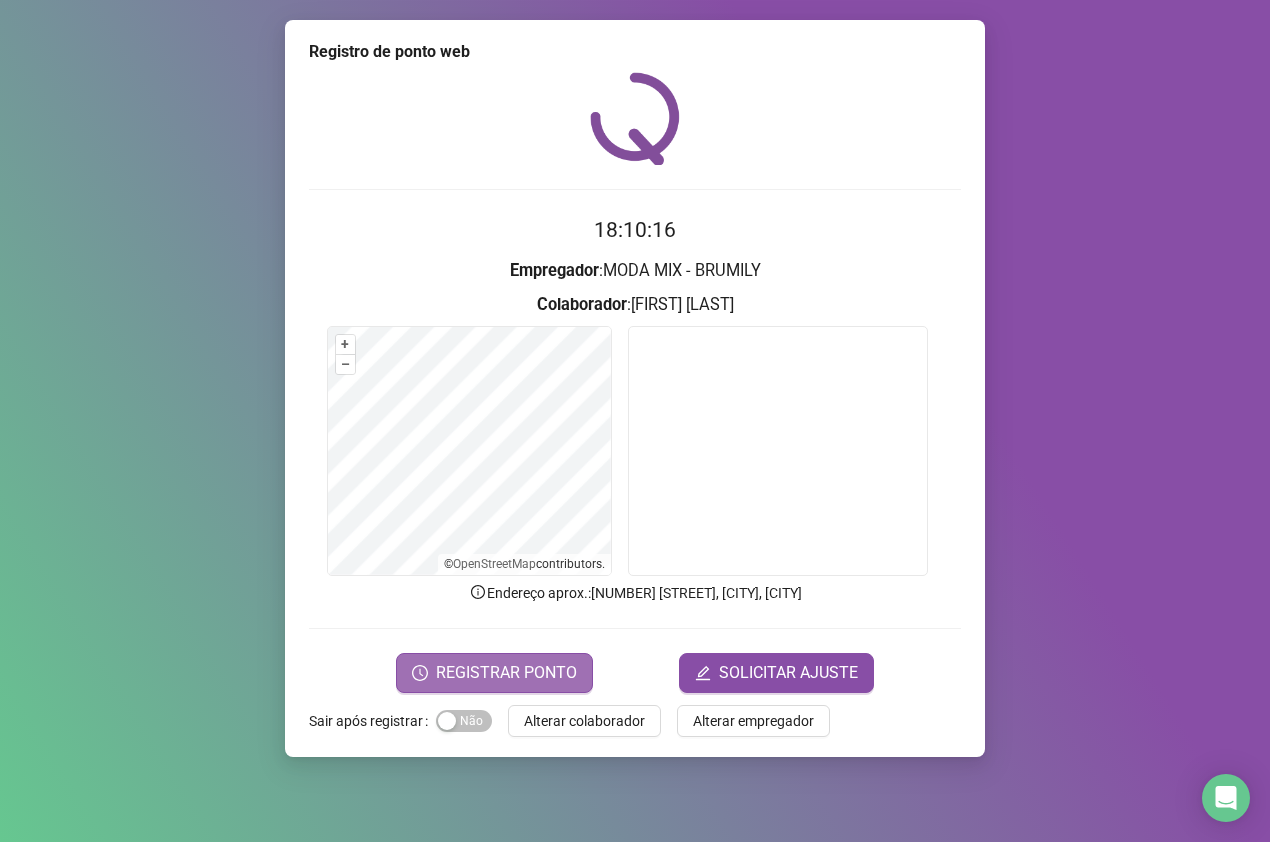 click on "REGISTRAR PONTO" at bounding box center (506, 673) 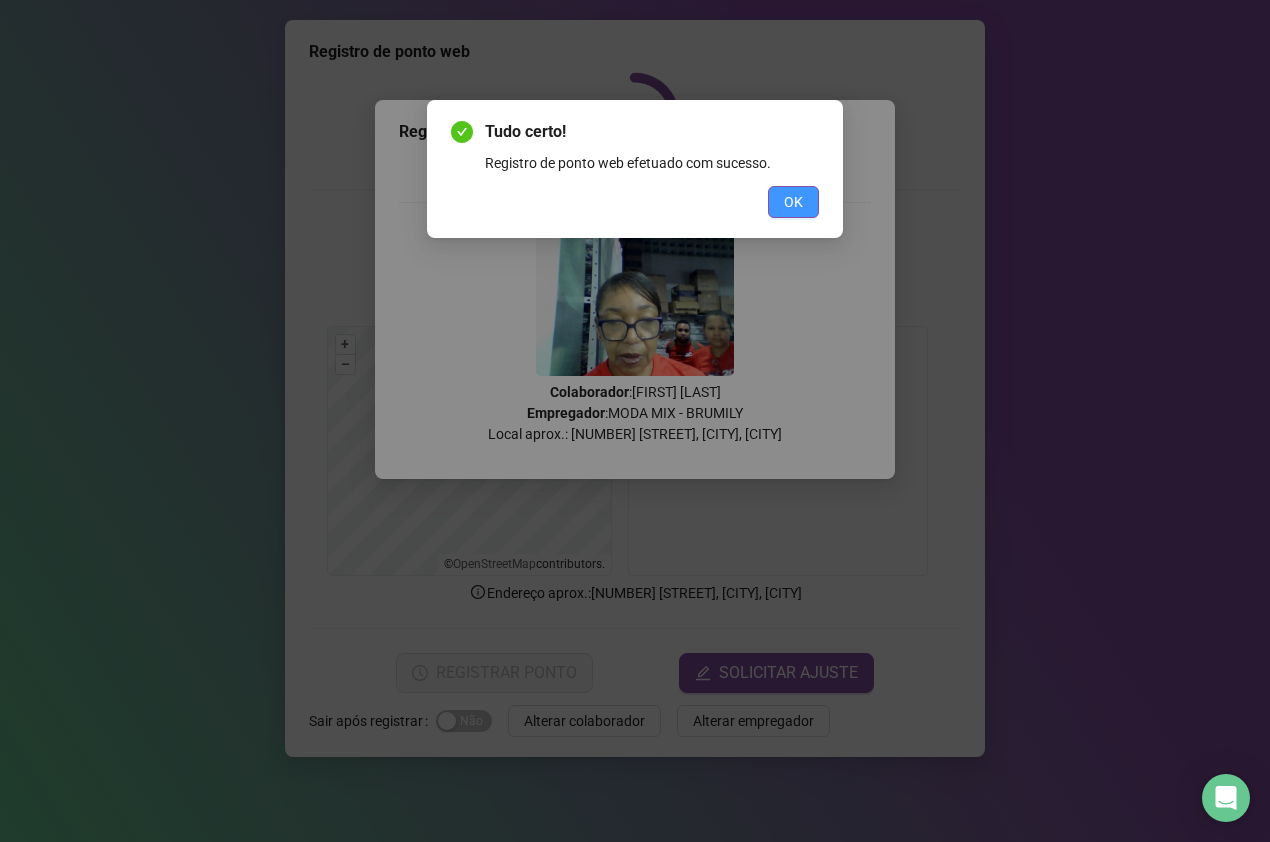 click on "OK" at bounding box center (793, 202) 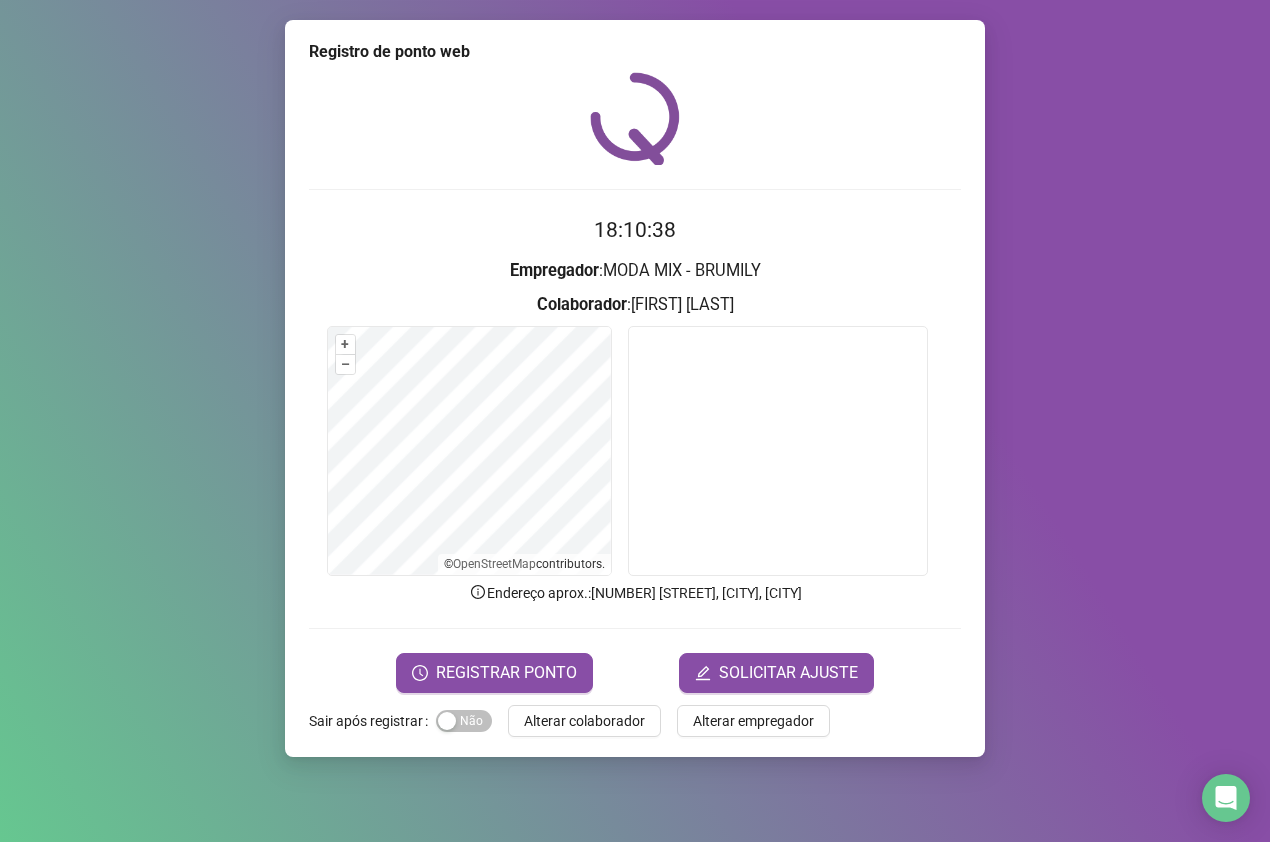 drag, startPoint x: 597, startPoint y: 642, endPoint x: 606, endPoint y: 647, distance: 10.29563 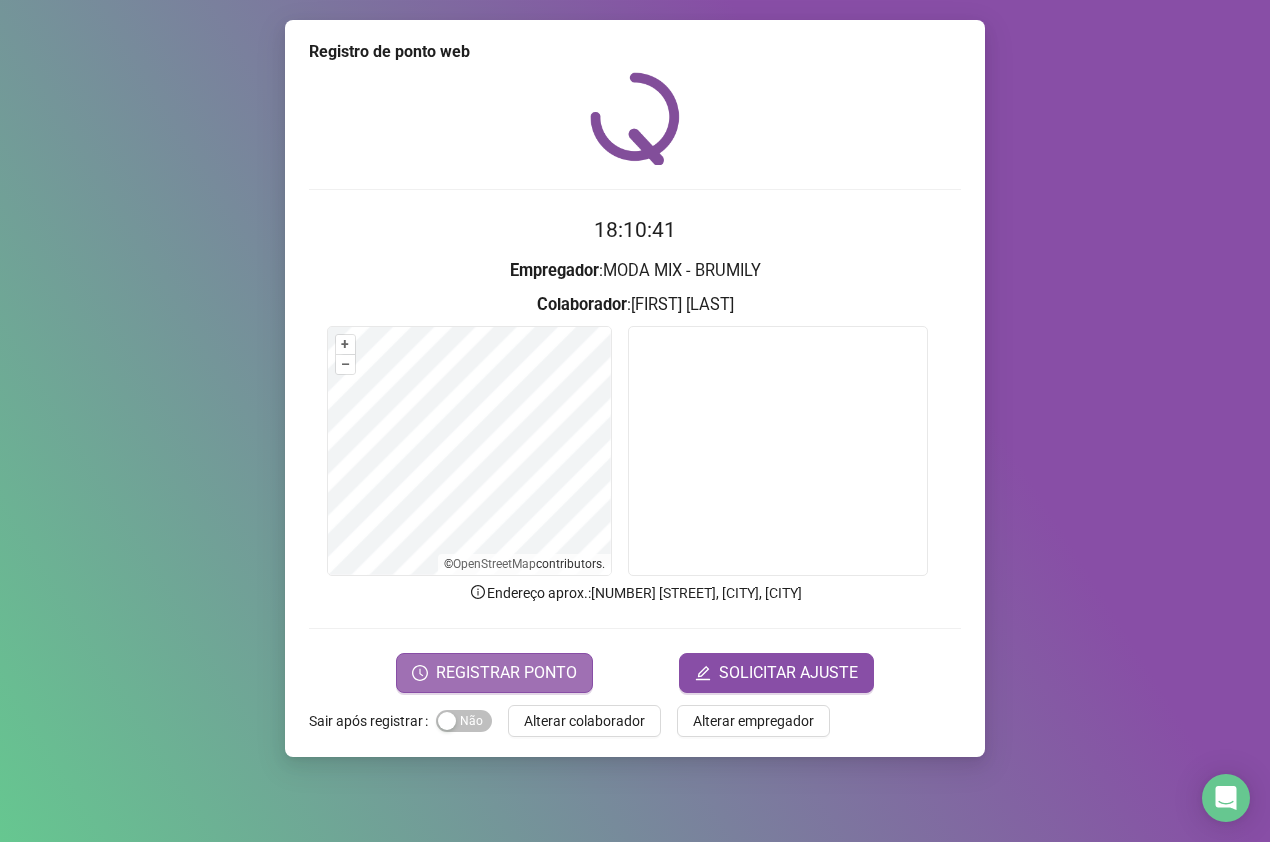 drag, startPoint x: 483, startPoint y: 661, endPoint x: 501, endPoint y: 663, distance: 18.110771 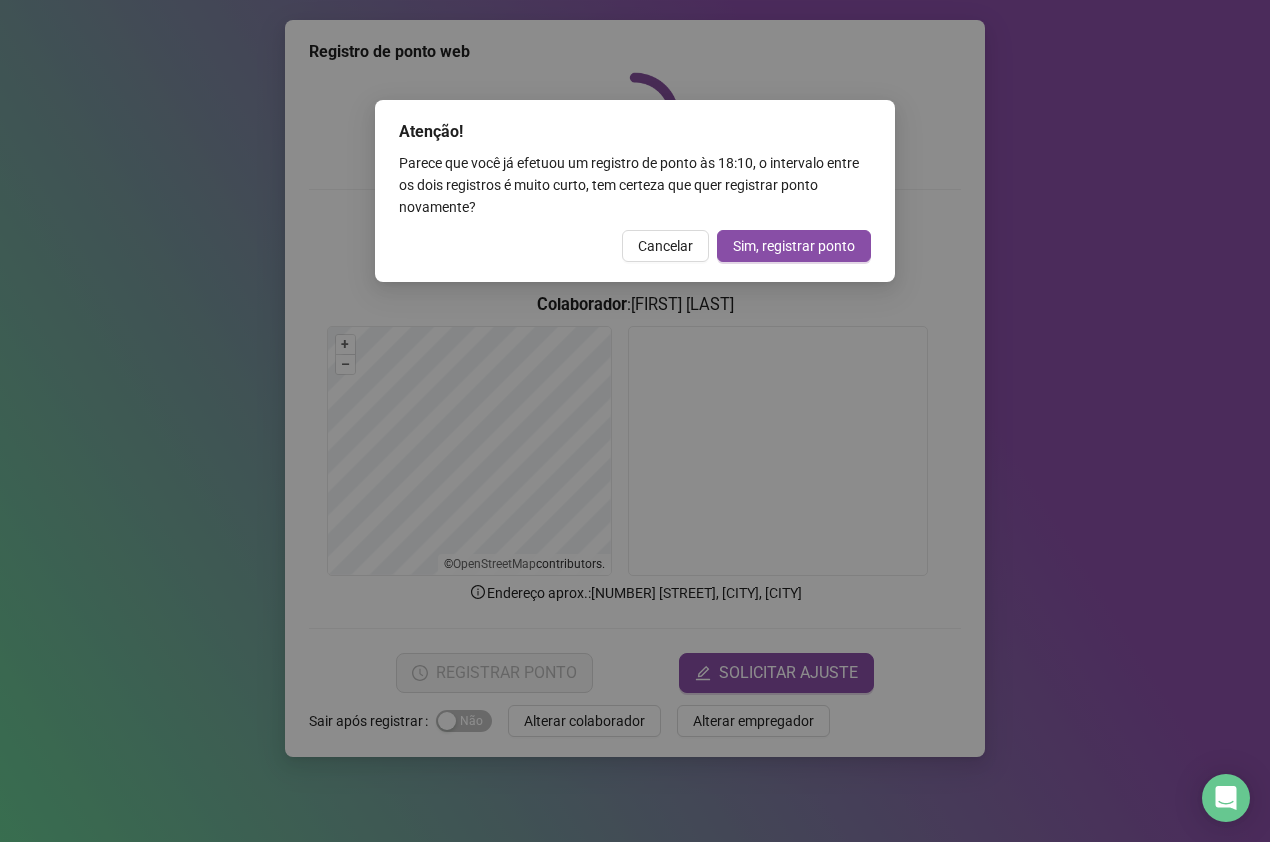 click on "Sim, registrar ponto" at bounding box center [794, 246] 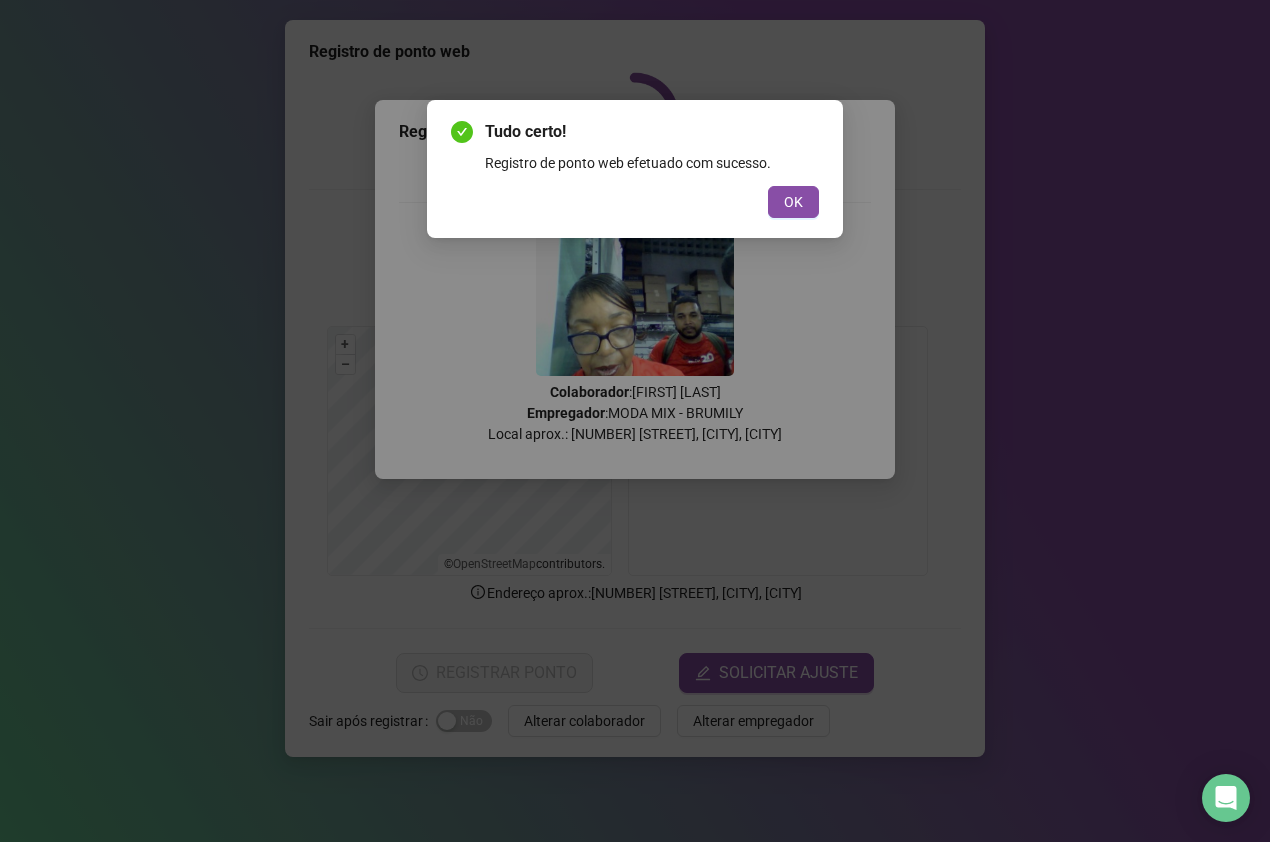 click on "Tudo certo! Registro de ponto web efetuado com sucesso. OK" at bounding box center [635, 169] 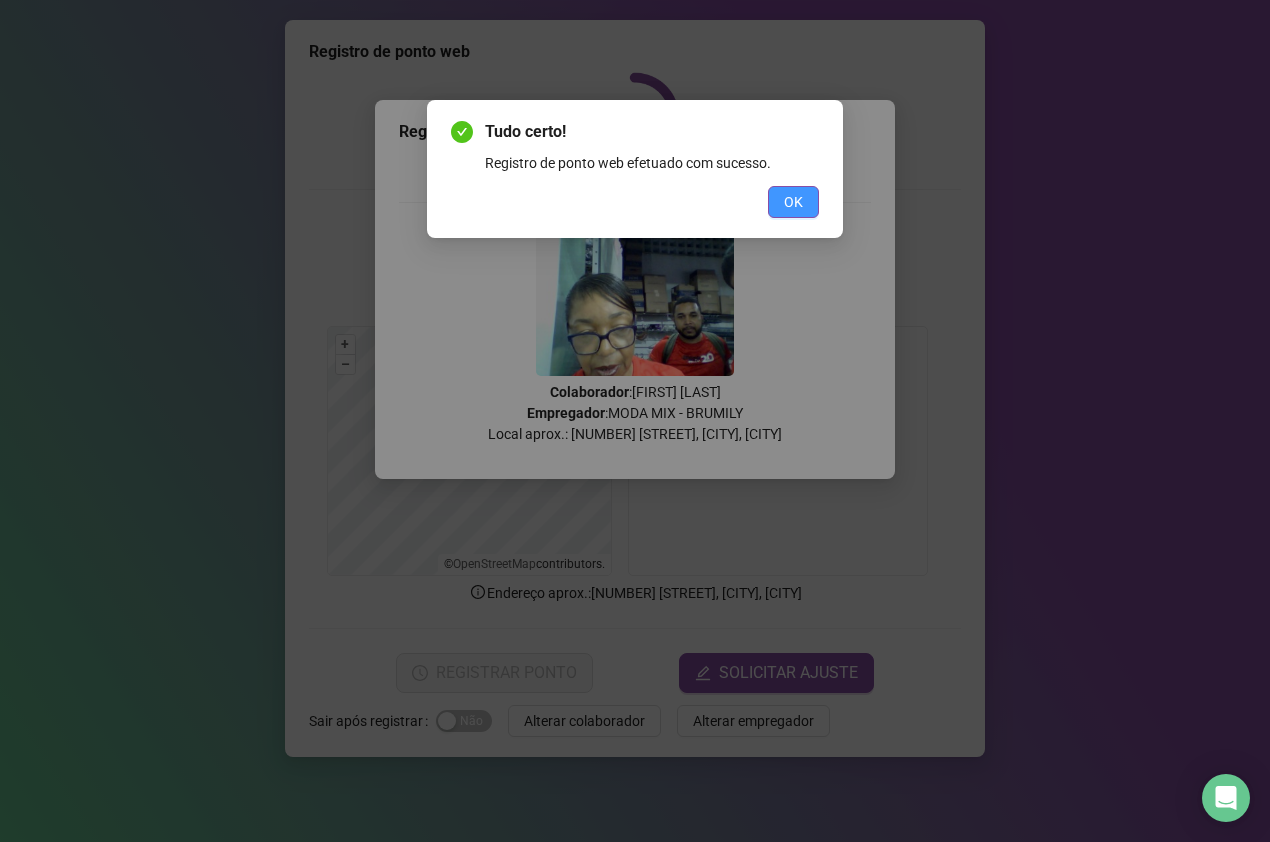 click on "OK" at bounding box center (793, 202) 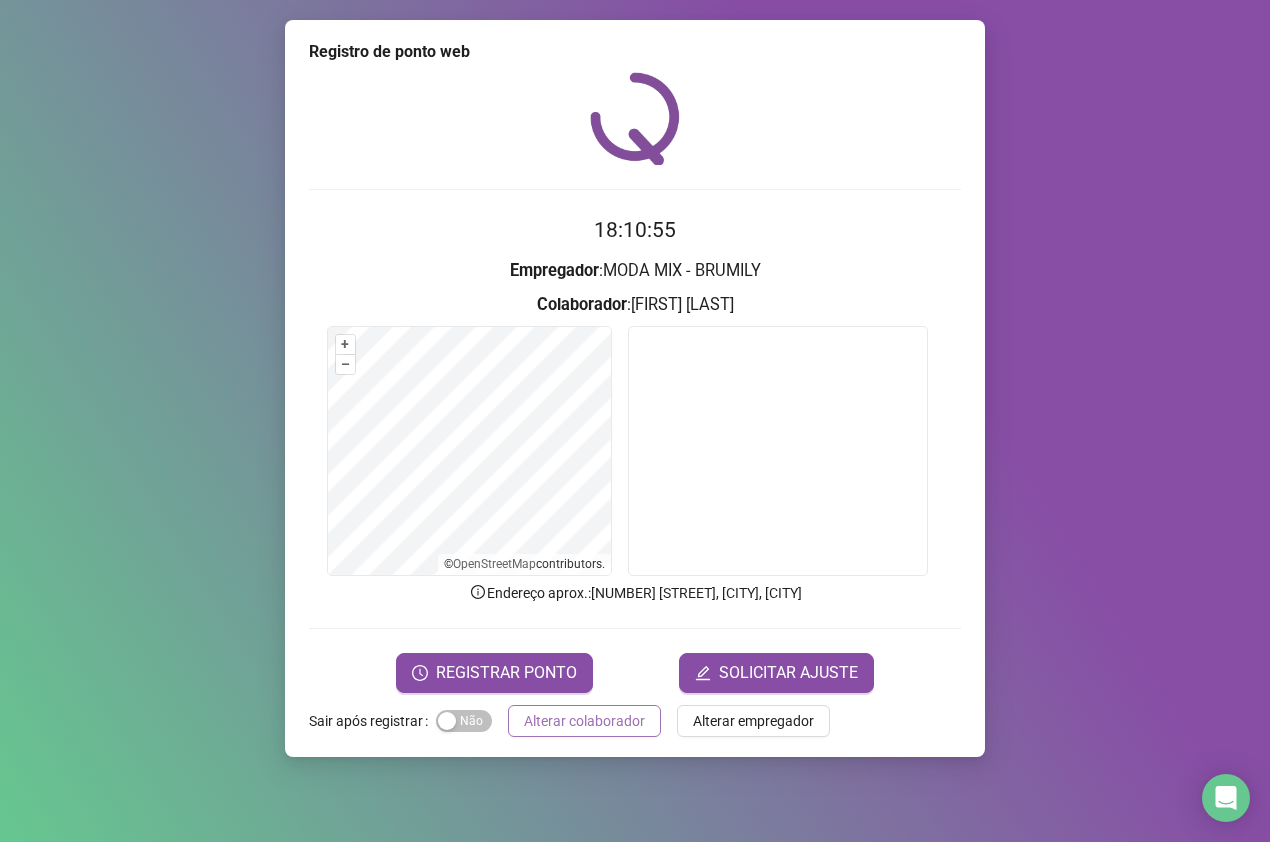 click on "Alterar colaborador" at bounding box center (584, 721) 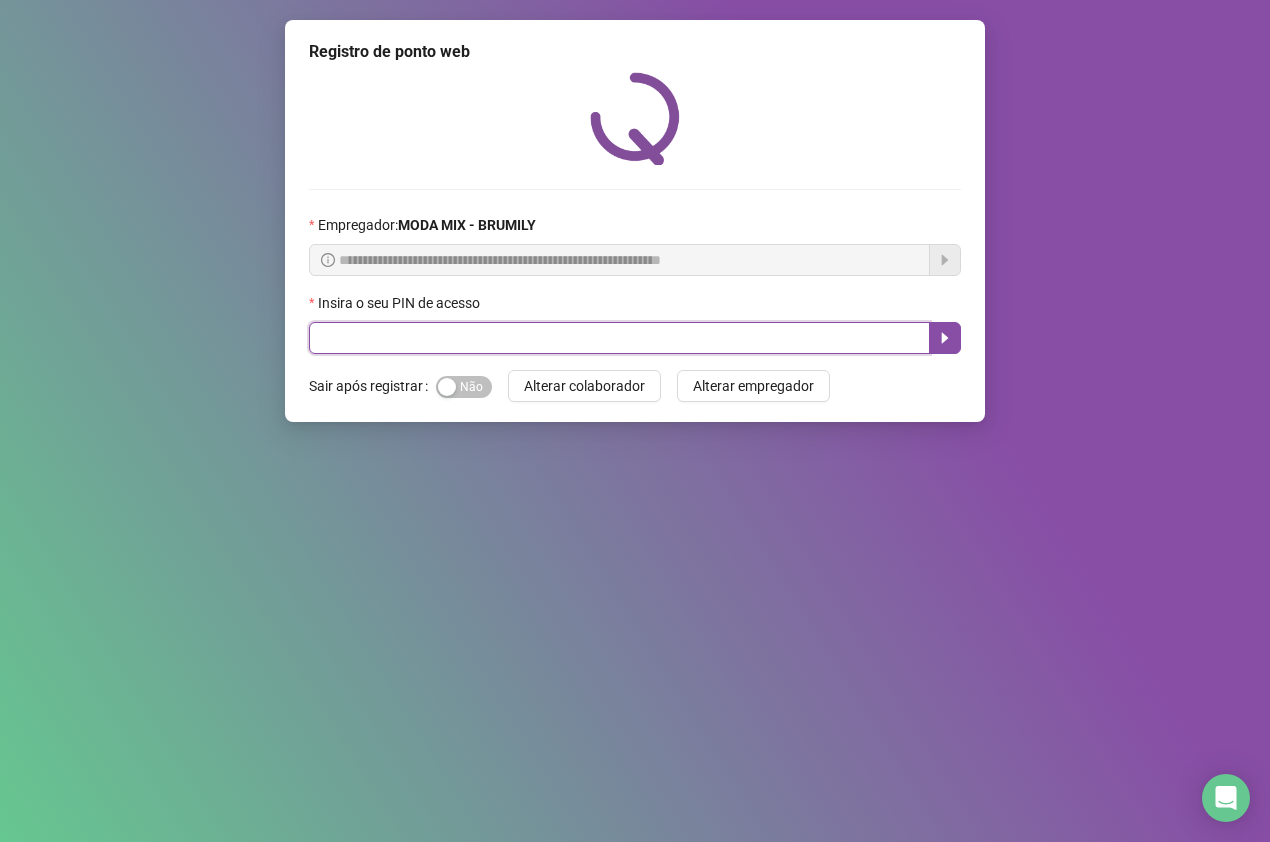 click at bounding box center [619, 338] 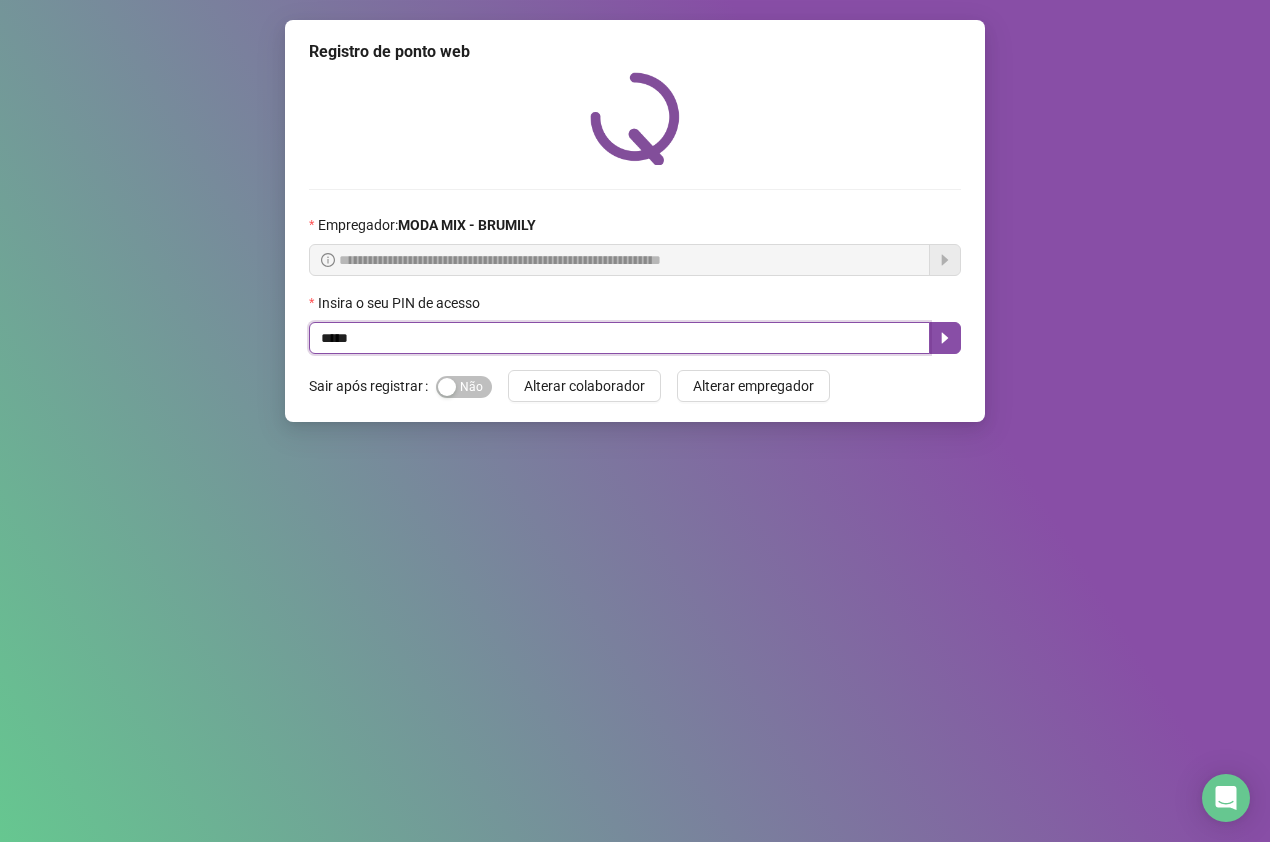 type on "*****" 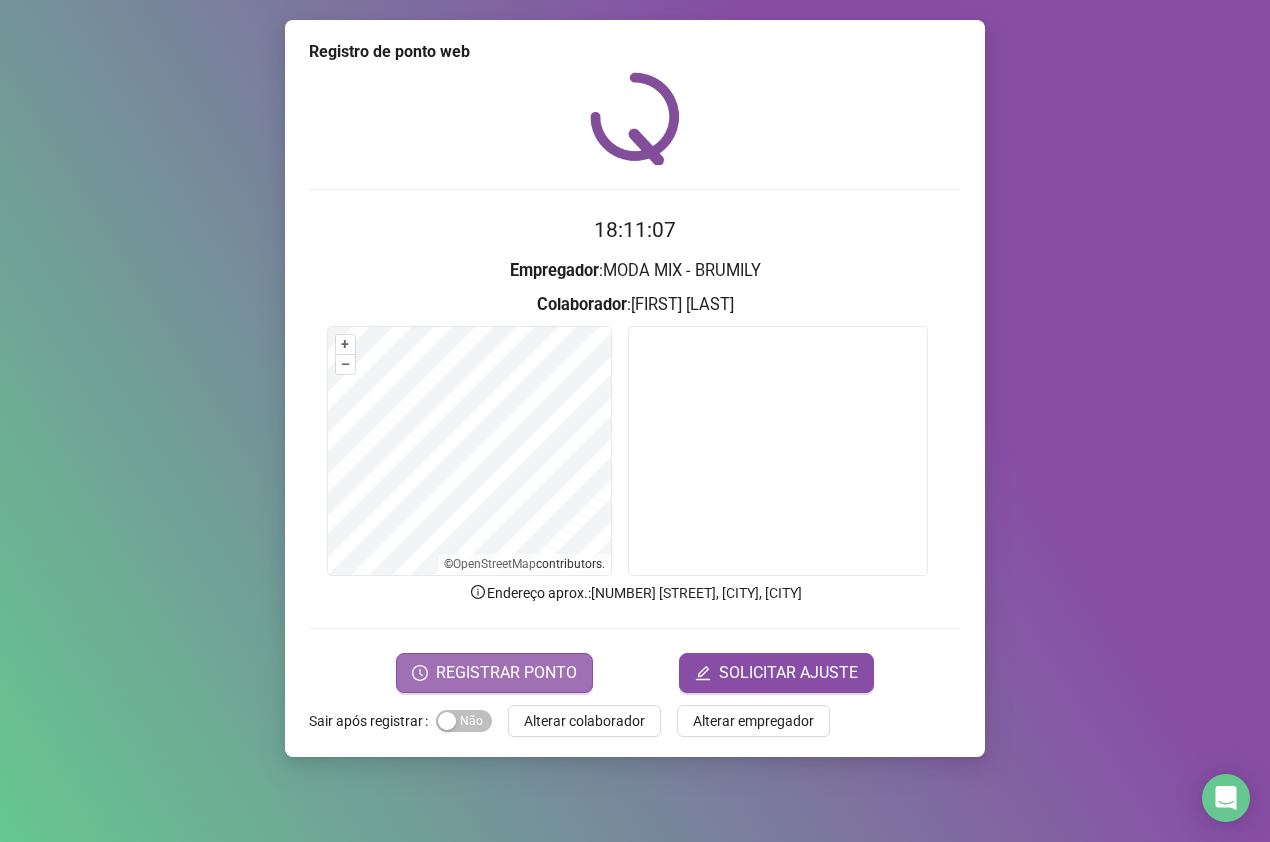 click on "REGISTRAR PONTO" at bounding box center [506, 673] 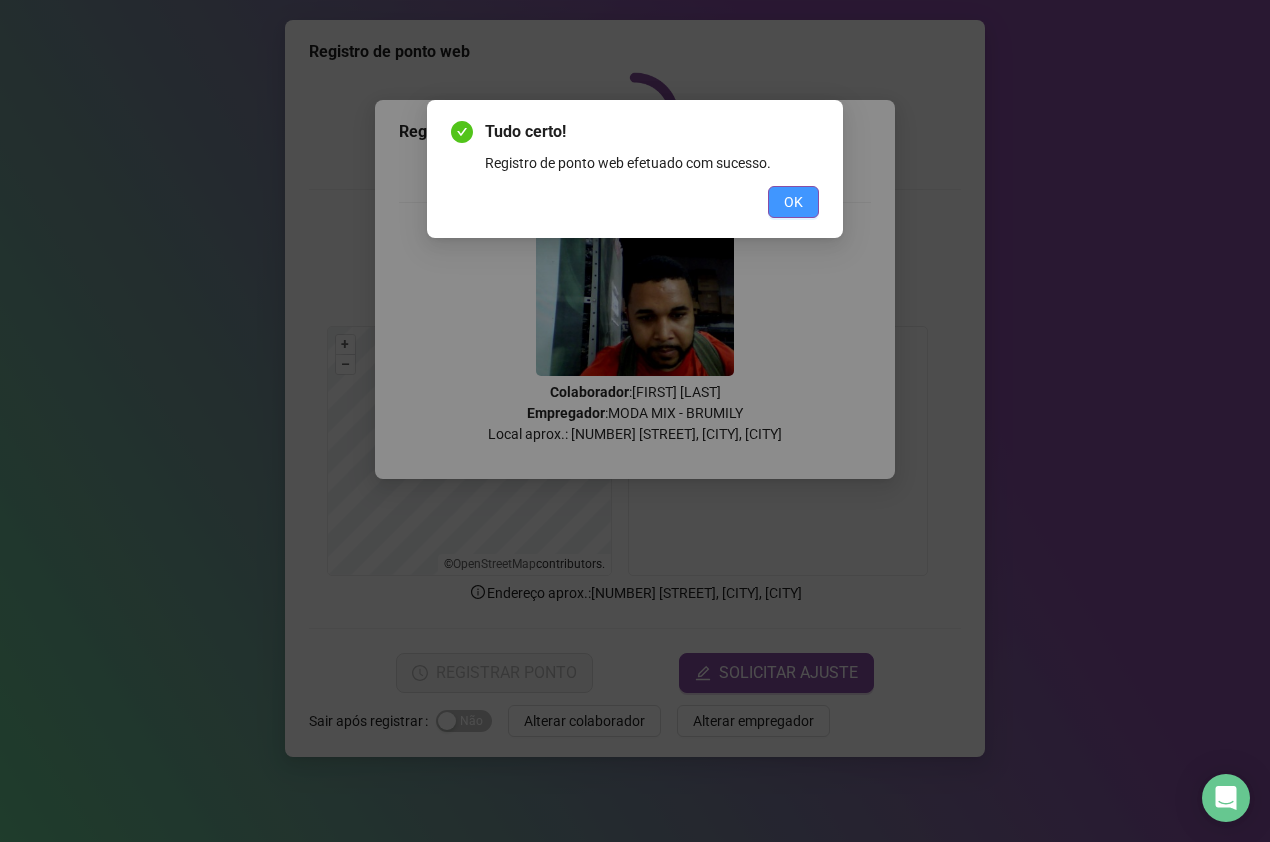 click on "OK" at bounding box center [793, 202] 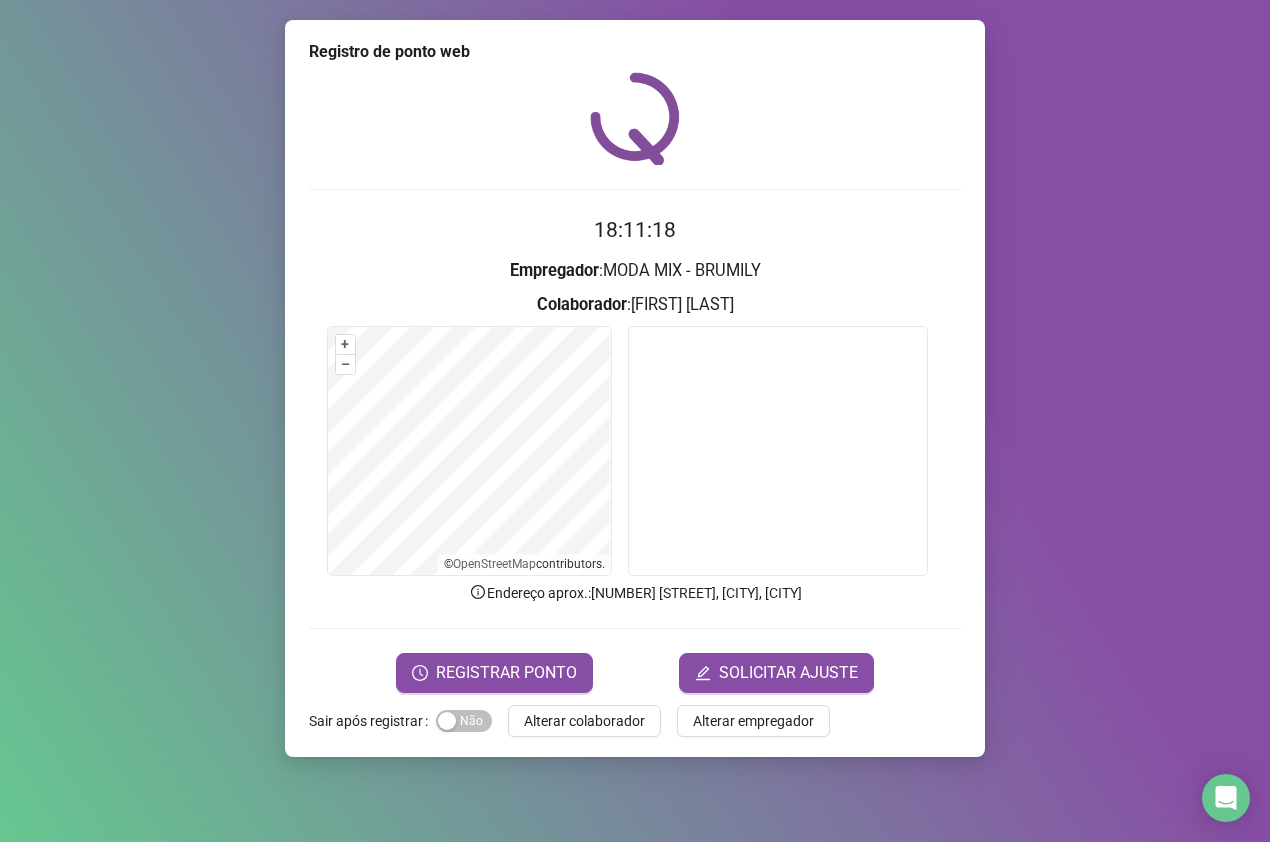 drag, startPoint x: 472, startPoint y: 660, endPoint x: 486, endPoint y: 663, distance: 14.3178215 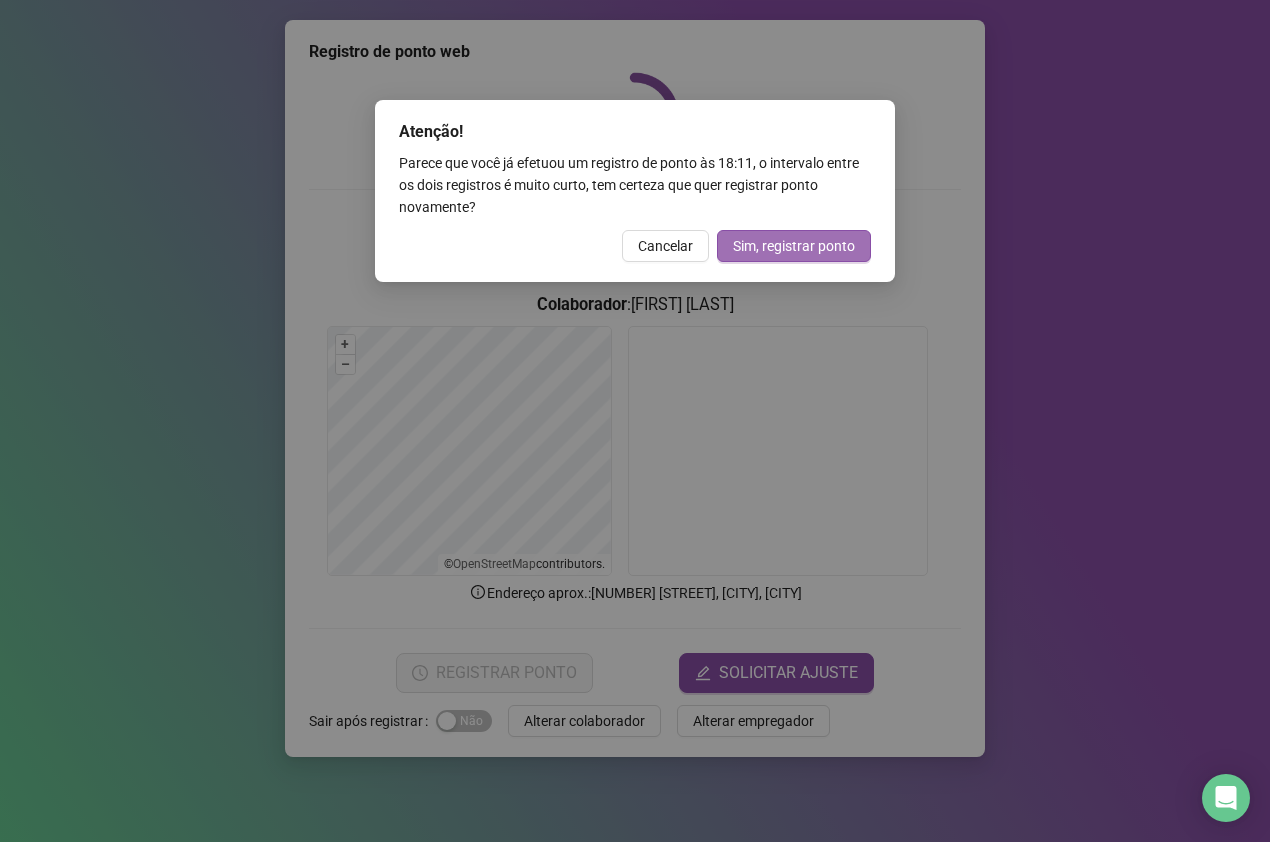 click on "Sim, registrar ponto" at bounding box center [794, 246] 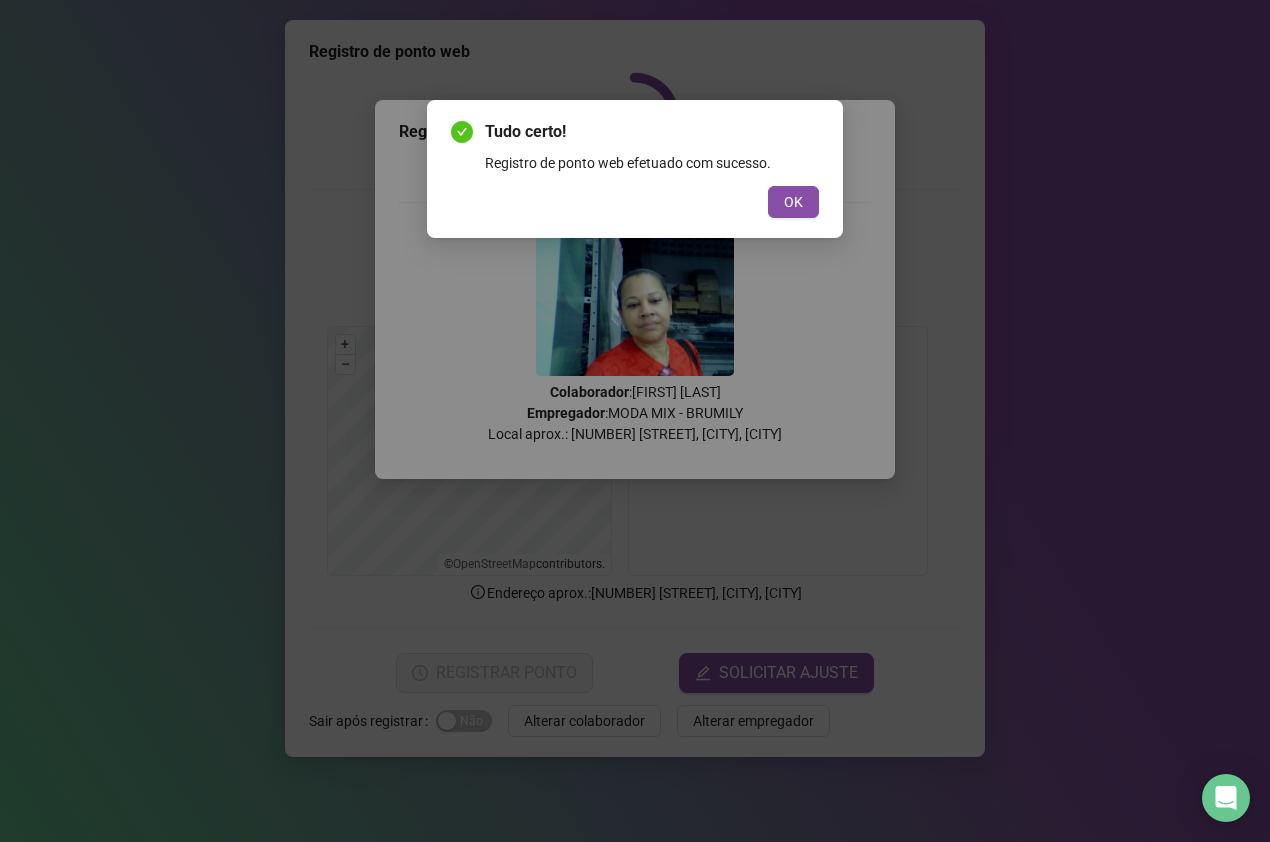 drag, startPoint x: 792, startPoint y: 195, endPoint x: 785, endPoint y: 217, distance: 23.086792 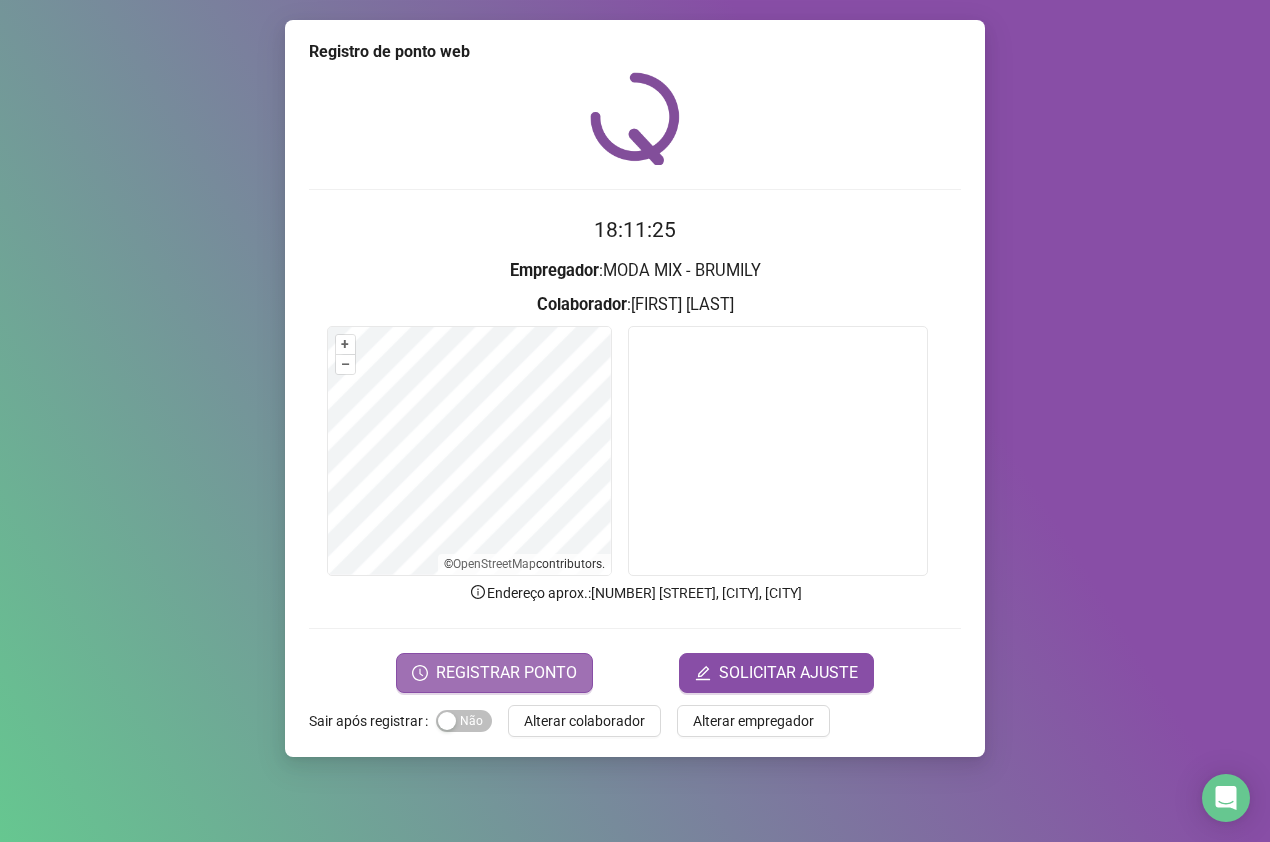 click on "REGISTRAR PONTO" at bounding box center [506, 673] 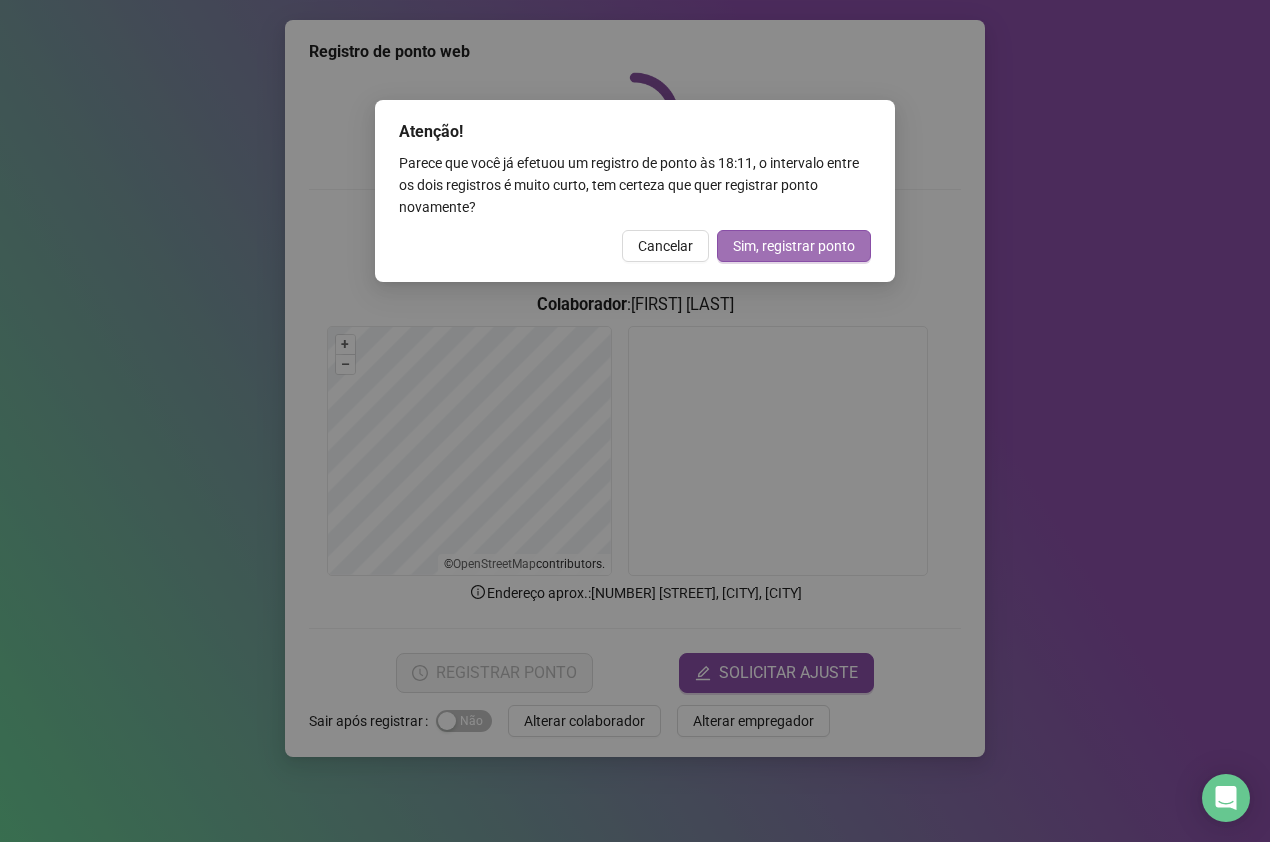 drag, startPoint x: 796, startPoint y: 223, endPoint x: 788, endPoint y: 261, distance: 38.832977 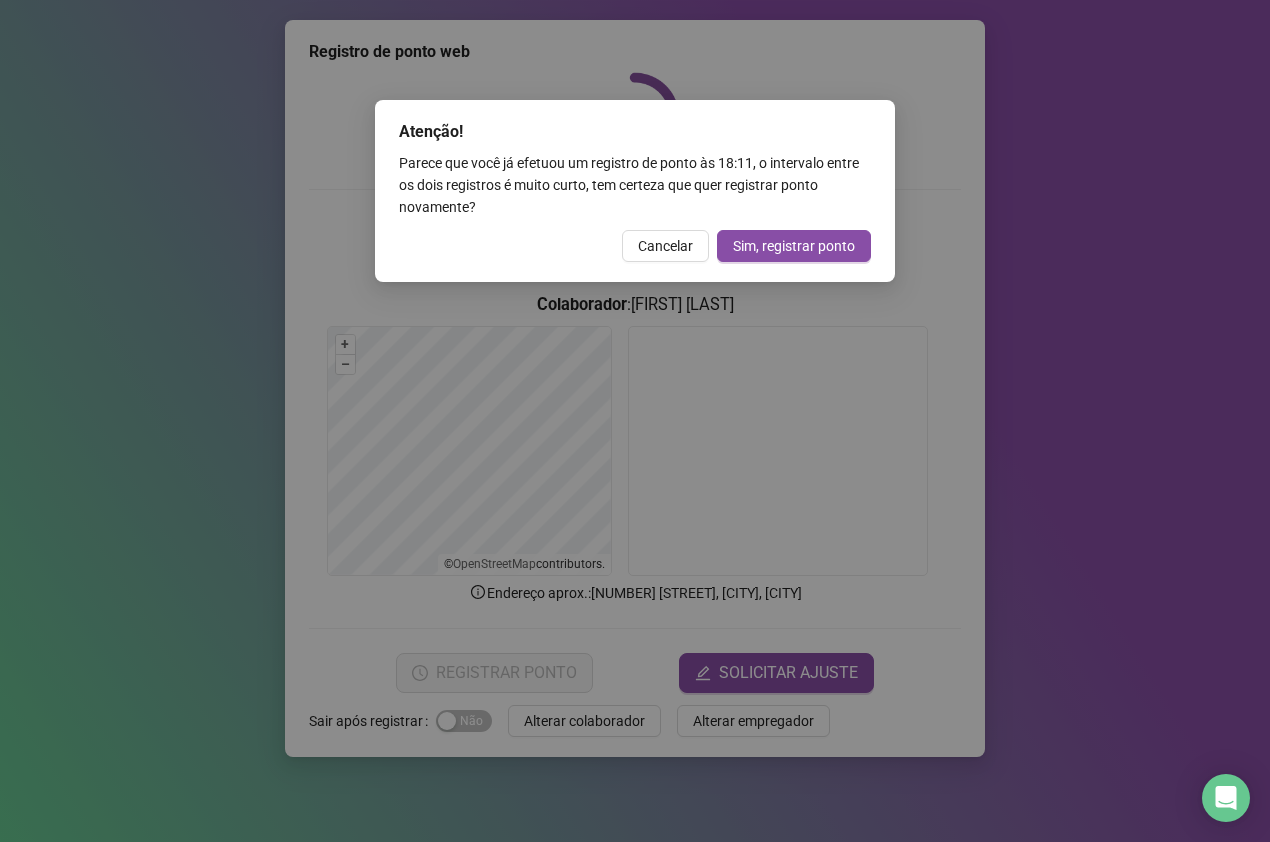 drag, startPoint x: 840, startPoint y: 246, endPoint x: 846, endPoint y: 256, distance: 11.661903 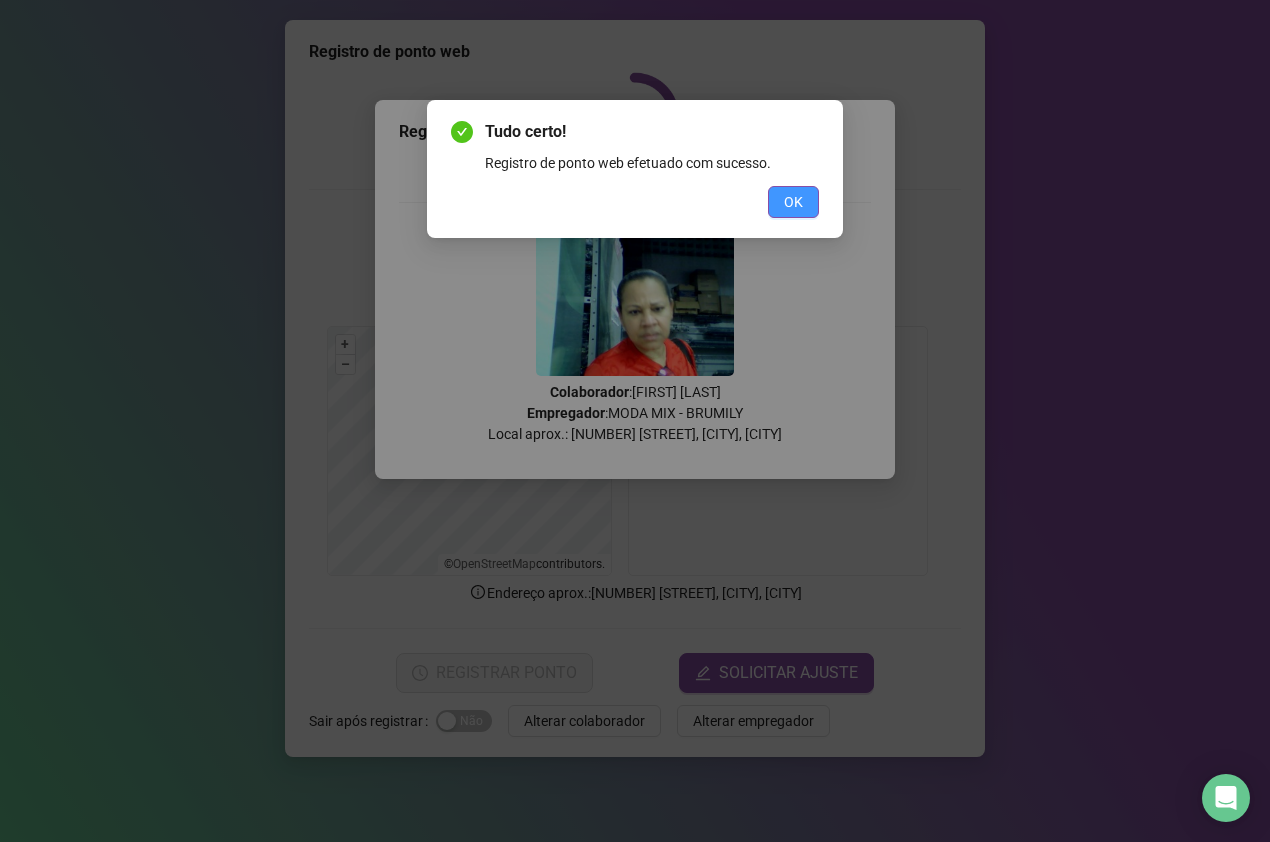 click on "OK" at bounding box center [793, 202] 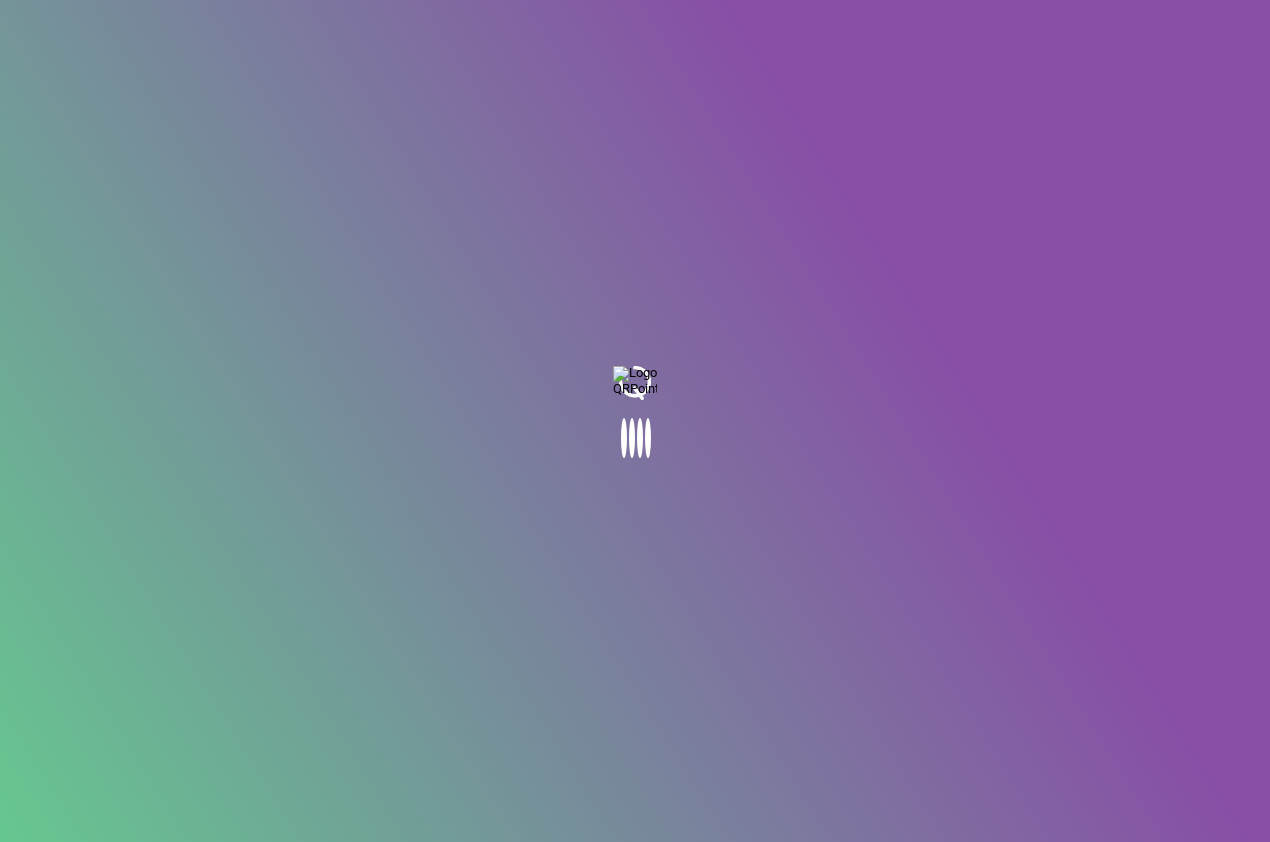 scroll, scrollTop: 0, scrollLeft: 0, axis: both 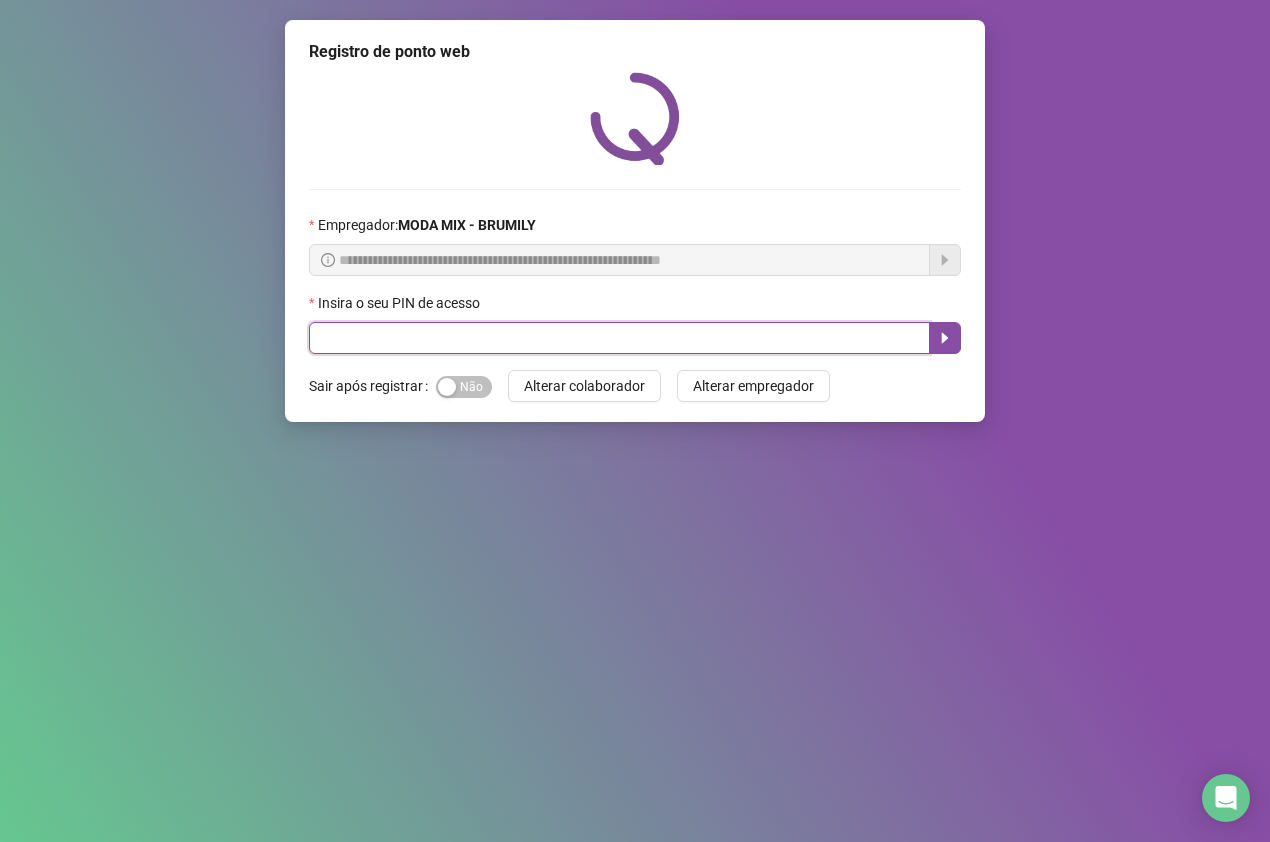 click at bounding box center (619, 338) 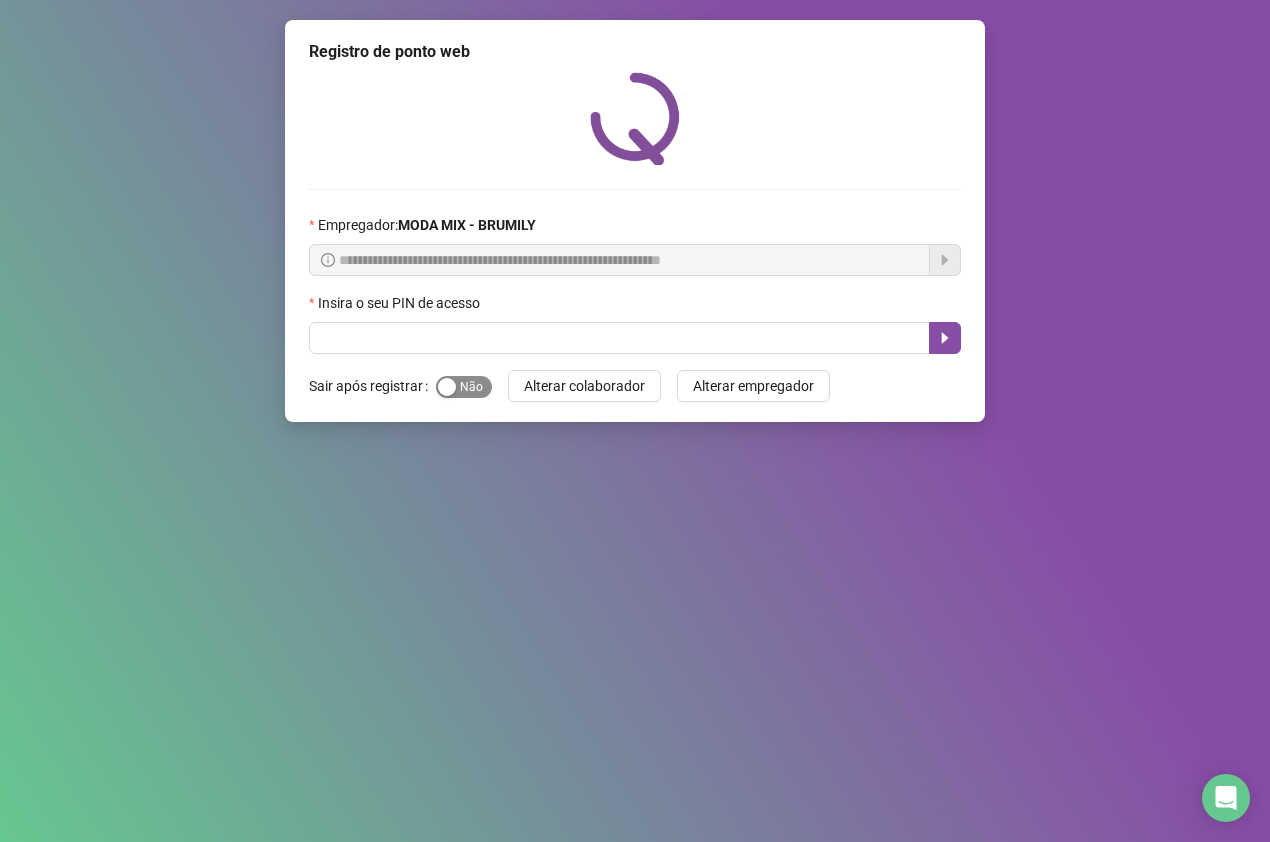 click at bounding box center (447, 387) 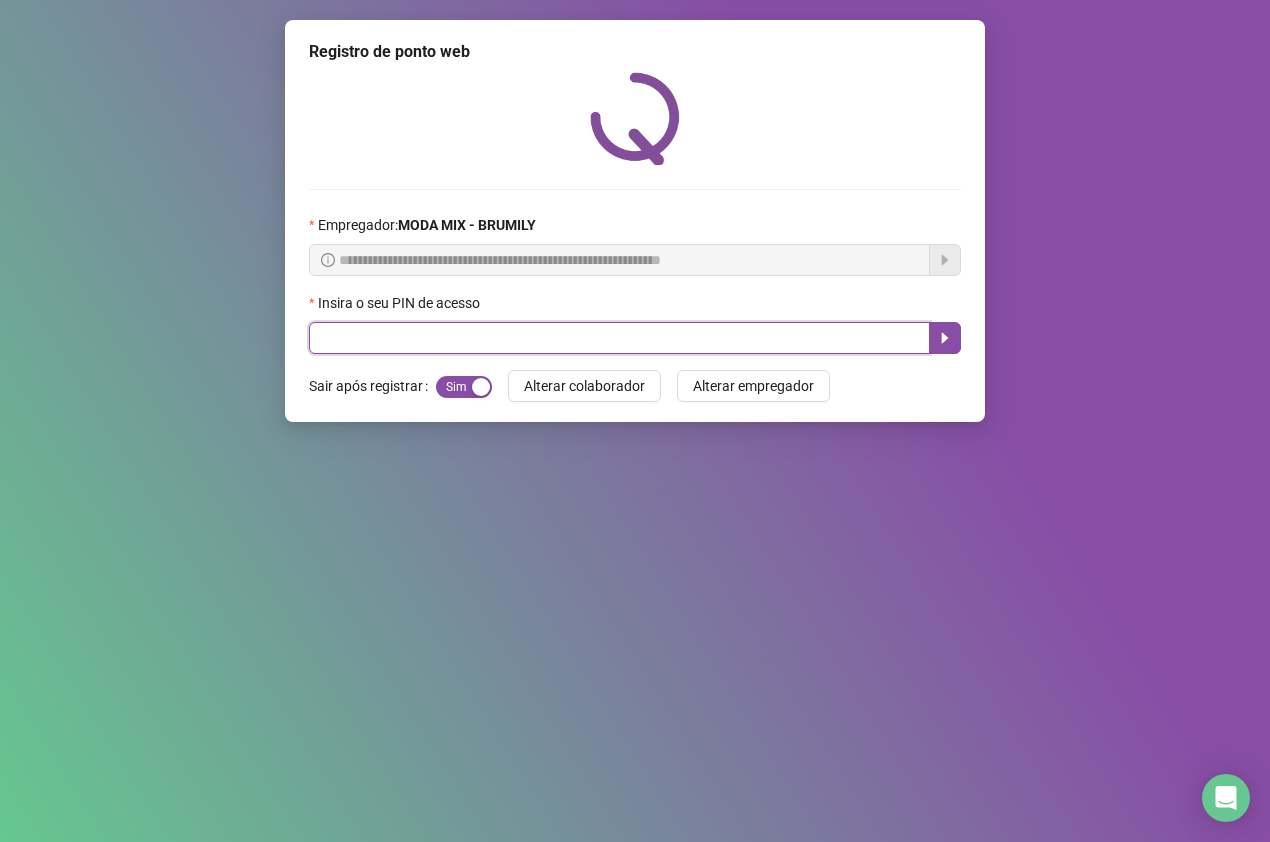 click at bounding box center [619, 338] 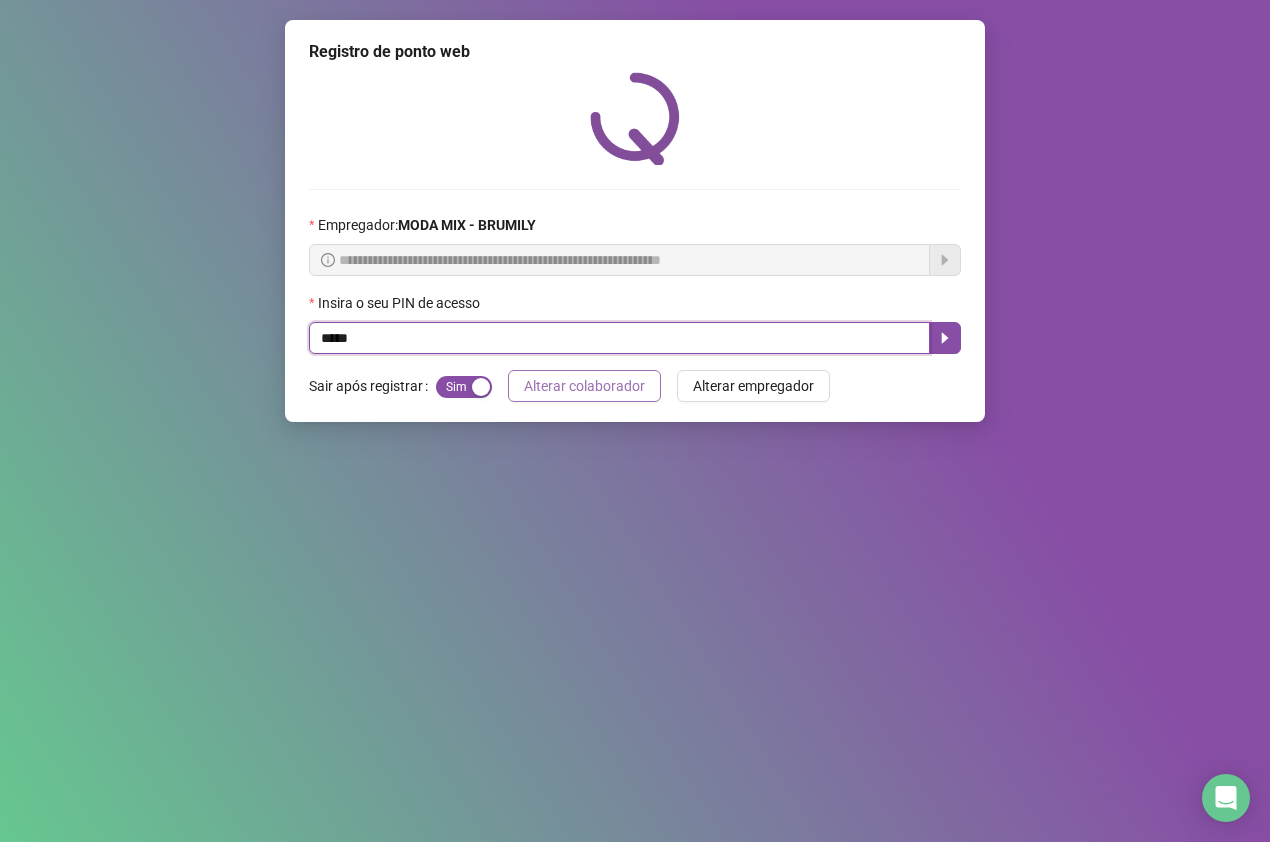type on "*****" 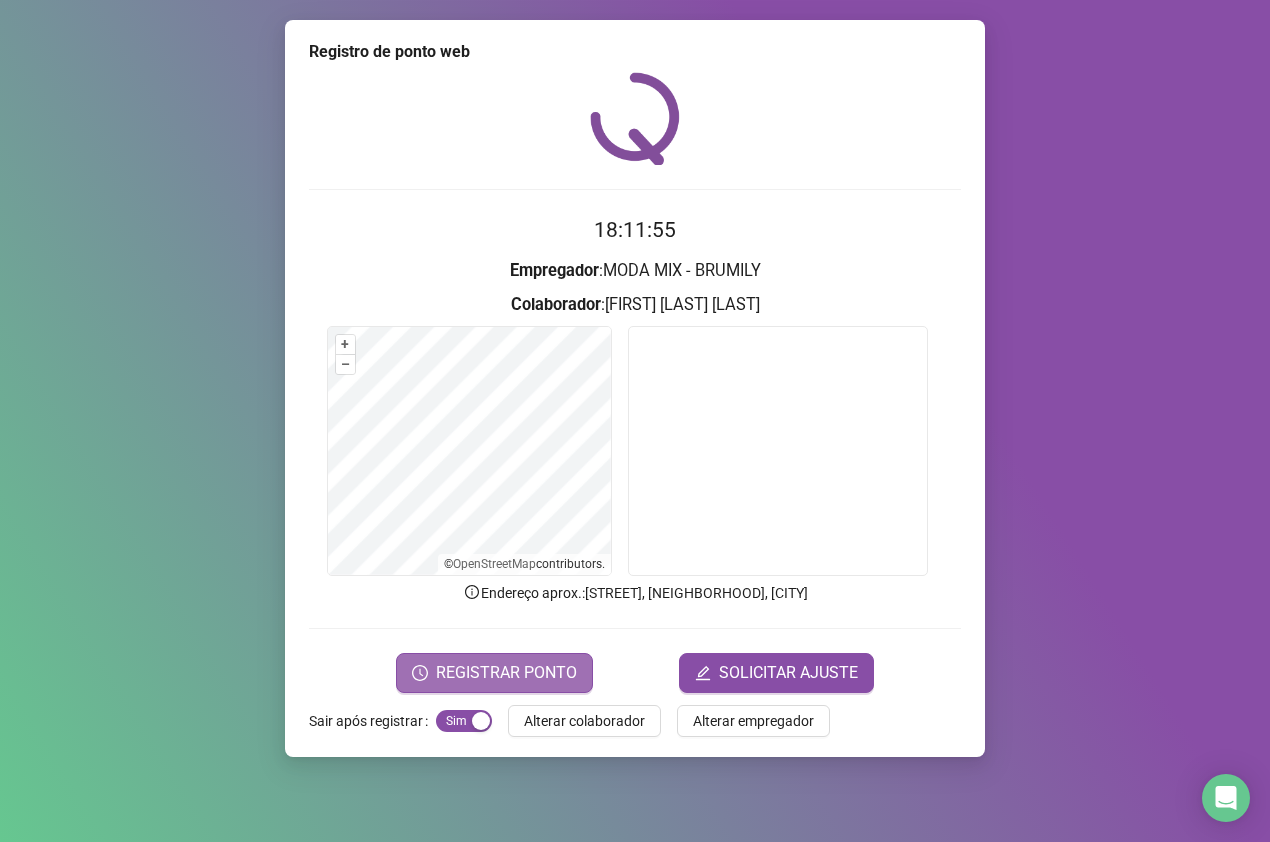 click on "REGISTRAR PONTO" at bounding box center (494, 673) 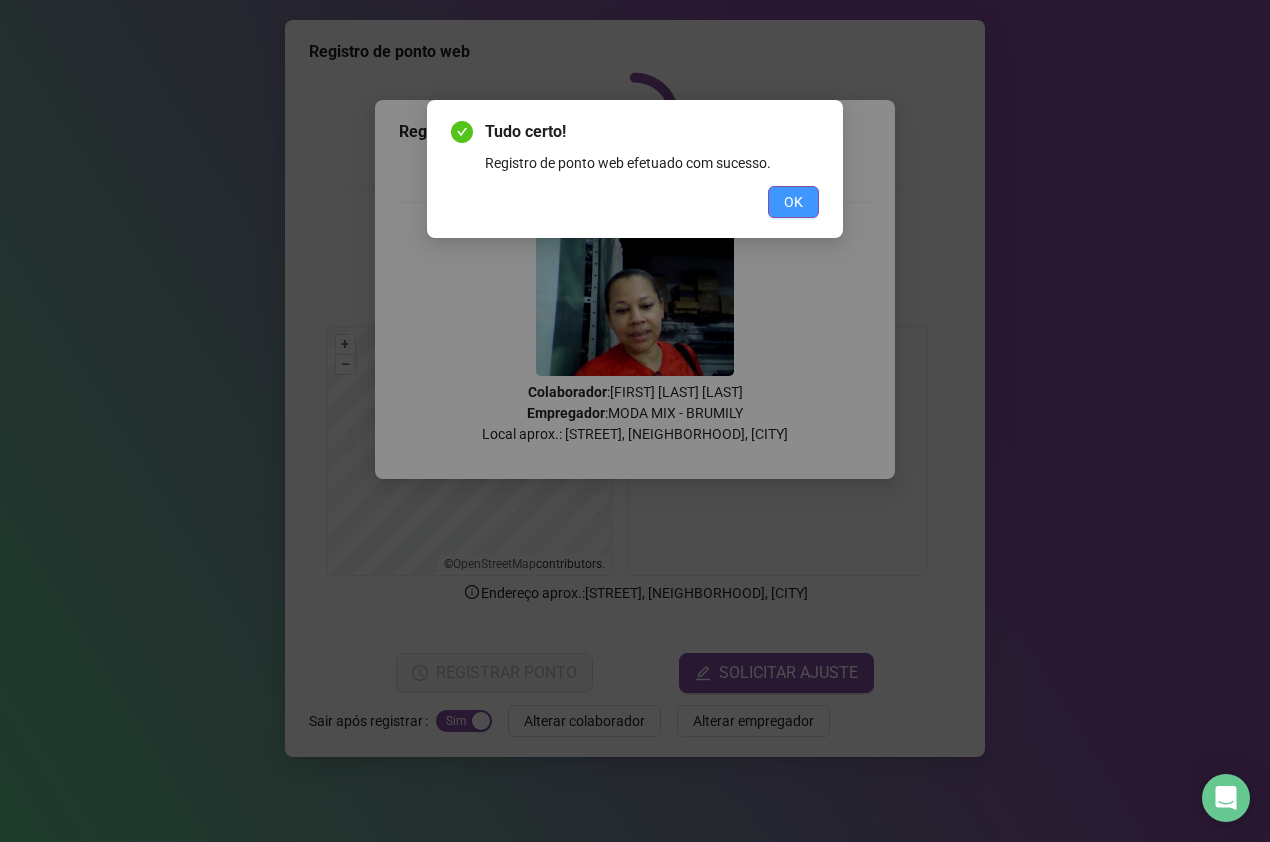 click on "OK" at bounding box center (793, 202) 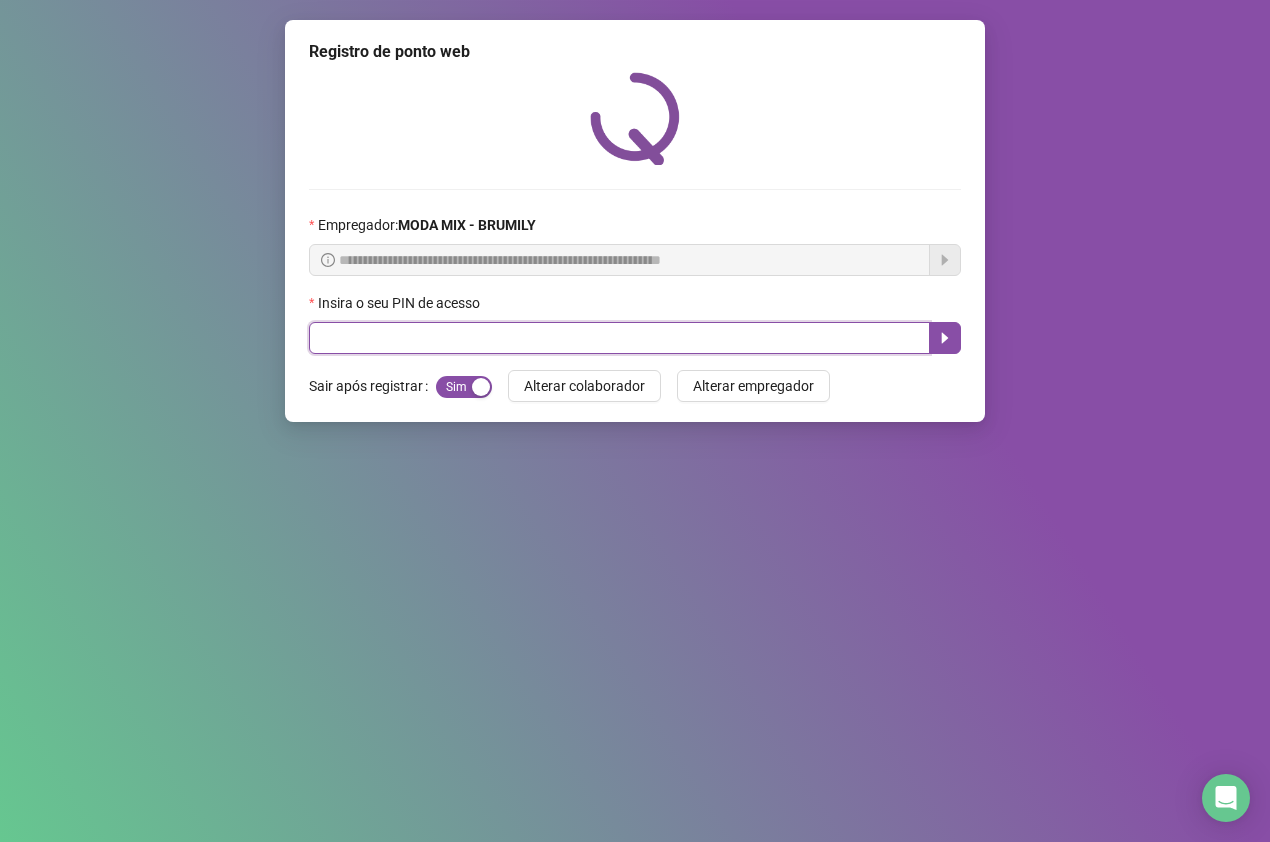 click at bounding box center (619, 338) 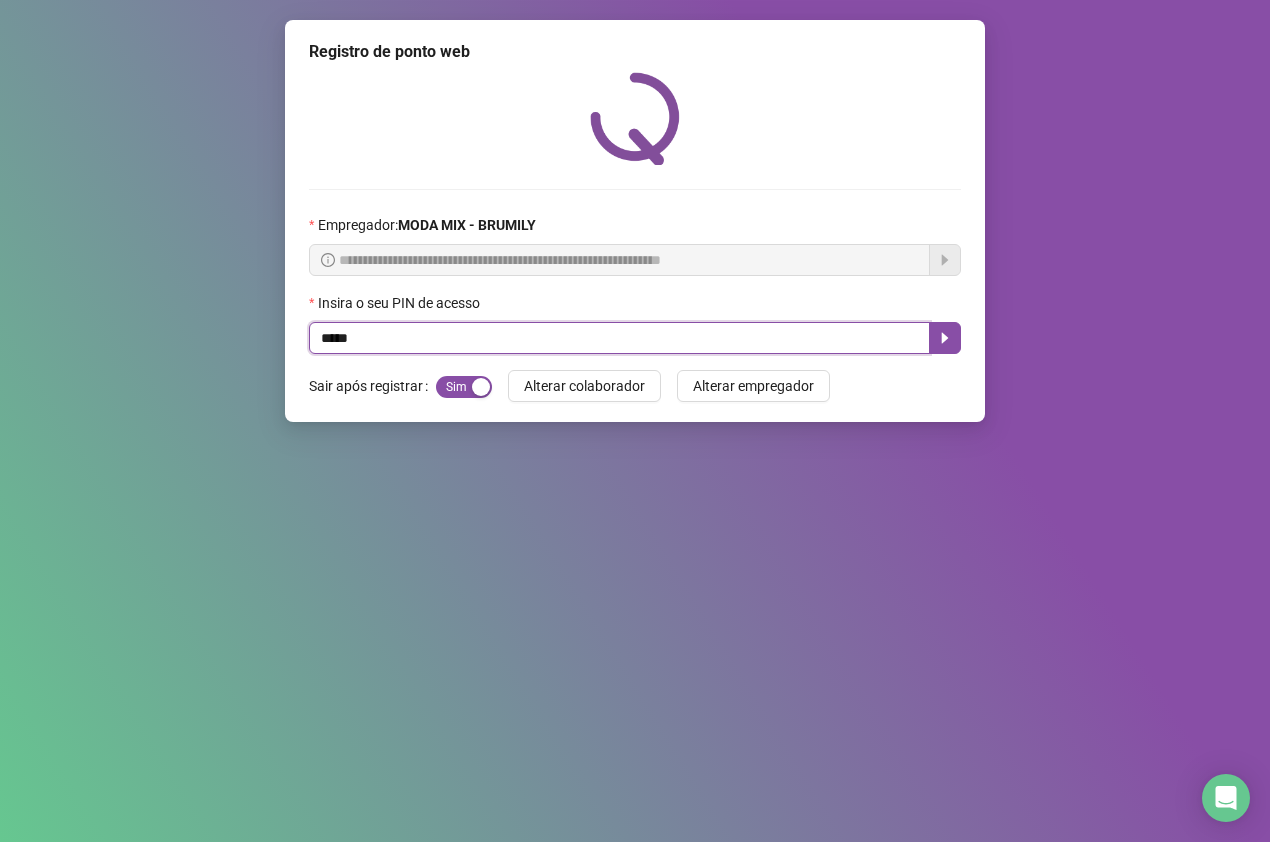 type on "*****" 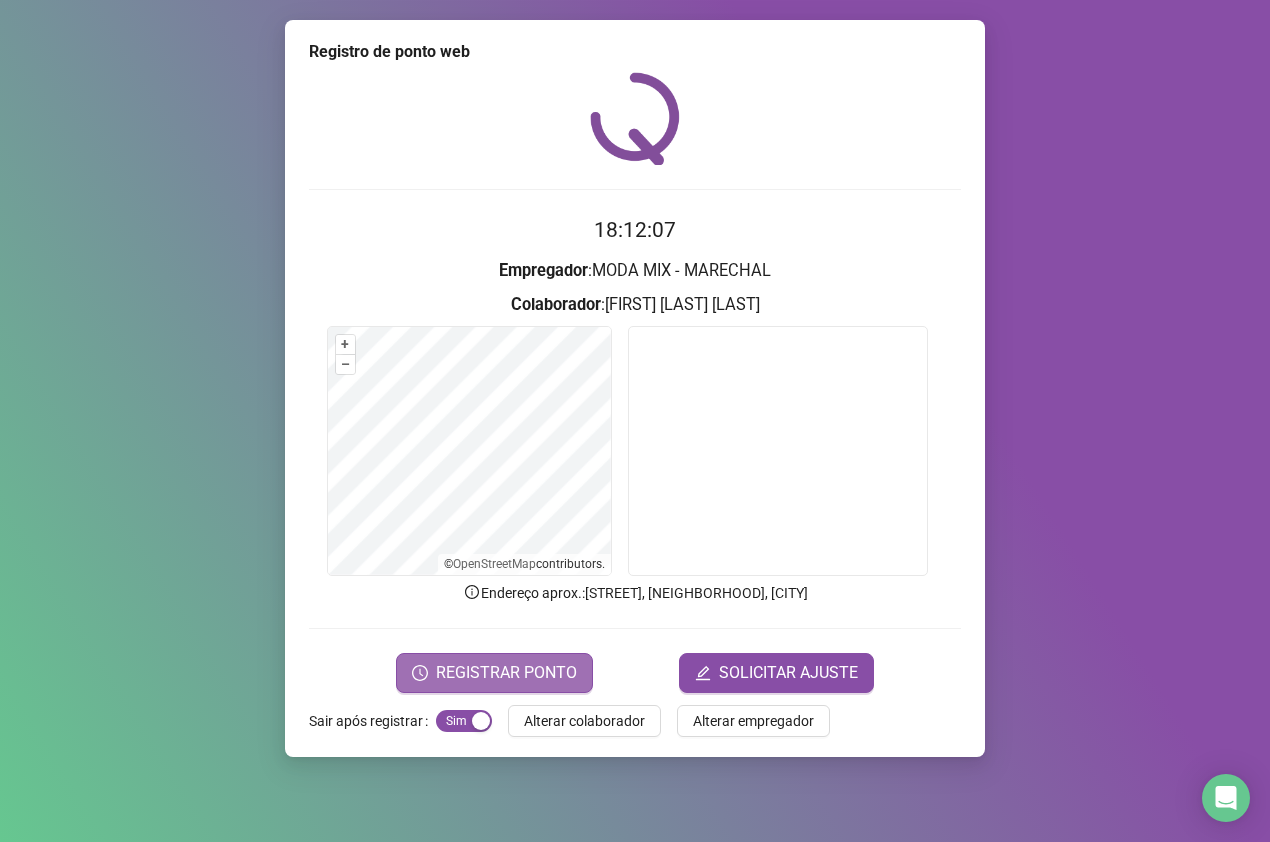 click on "REGISTRAR PONTO" at bounding box center [494, 673] 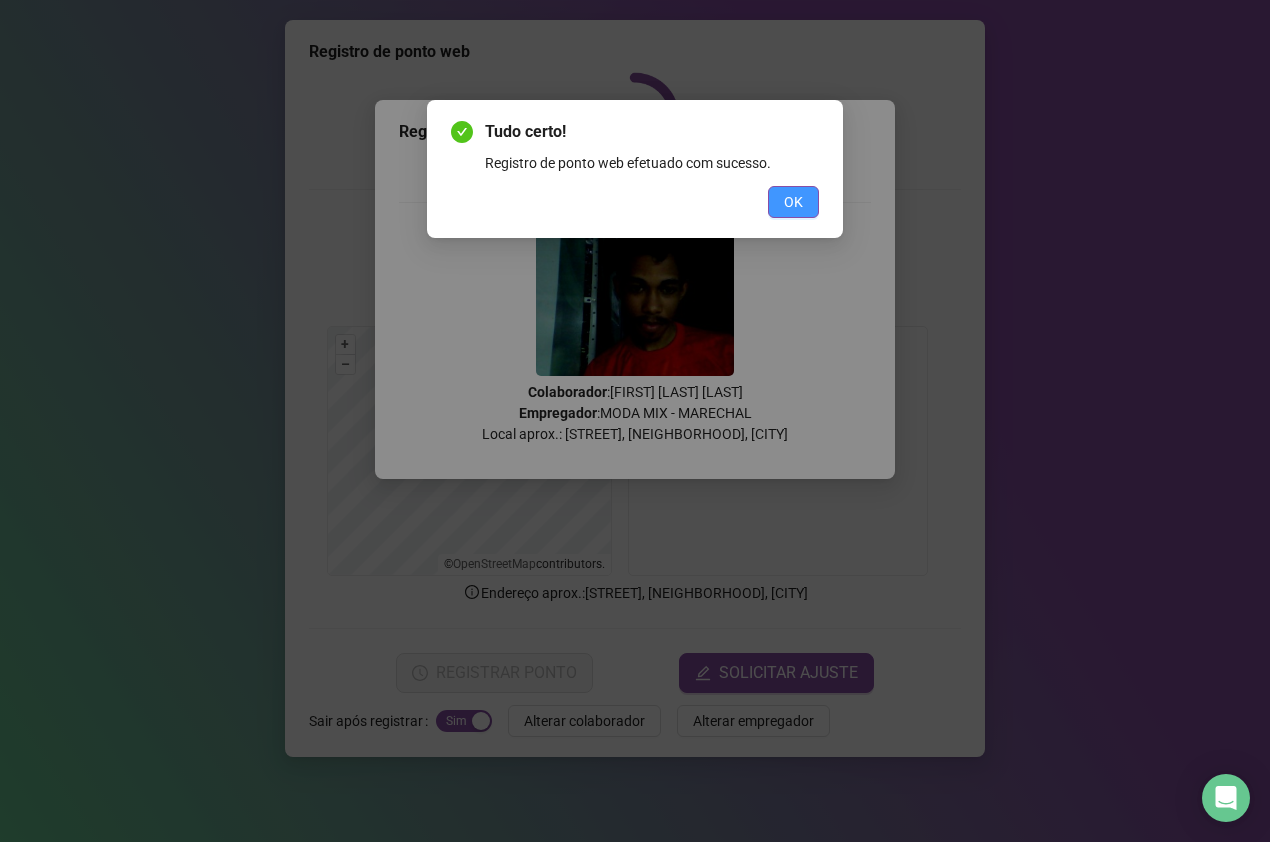 click on "OK" at bounding box center (793, 202) 